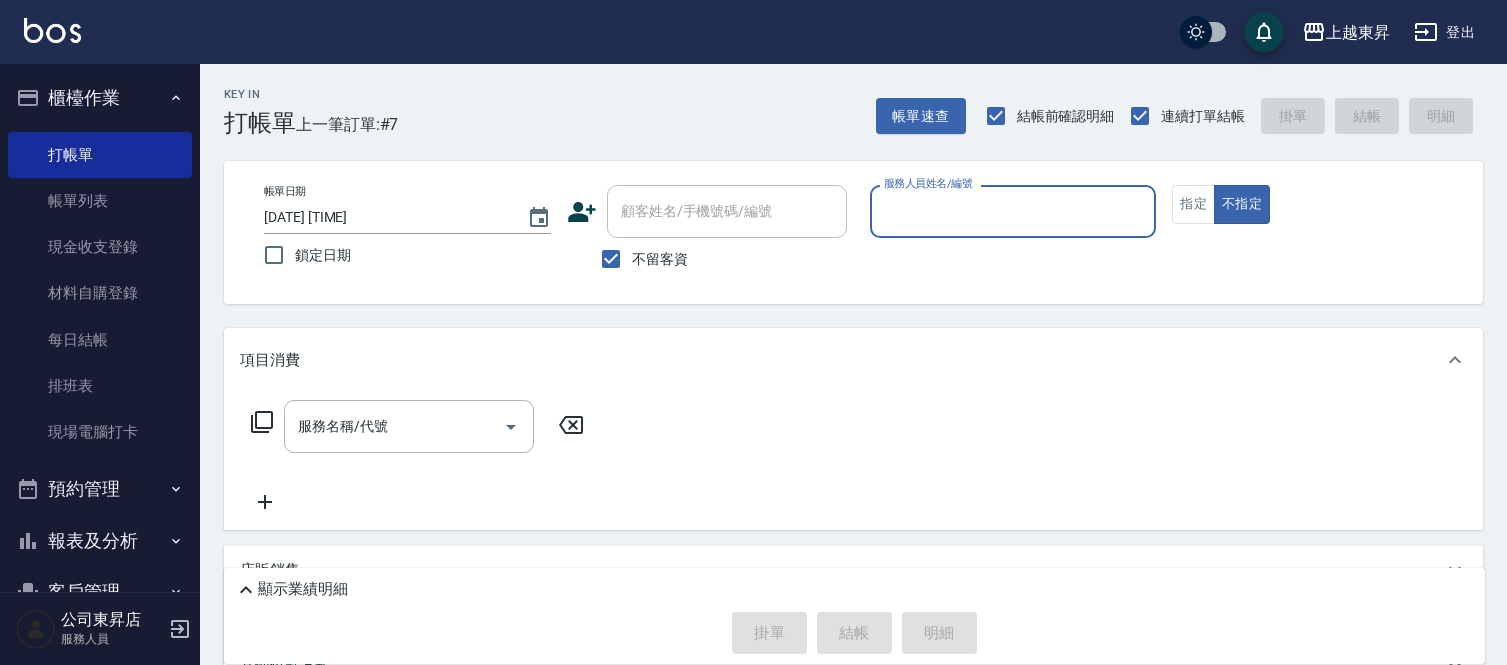 scroll, scrollTop: 0, scrollLeft: 0, axis: both 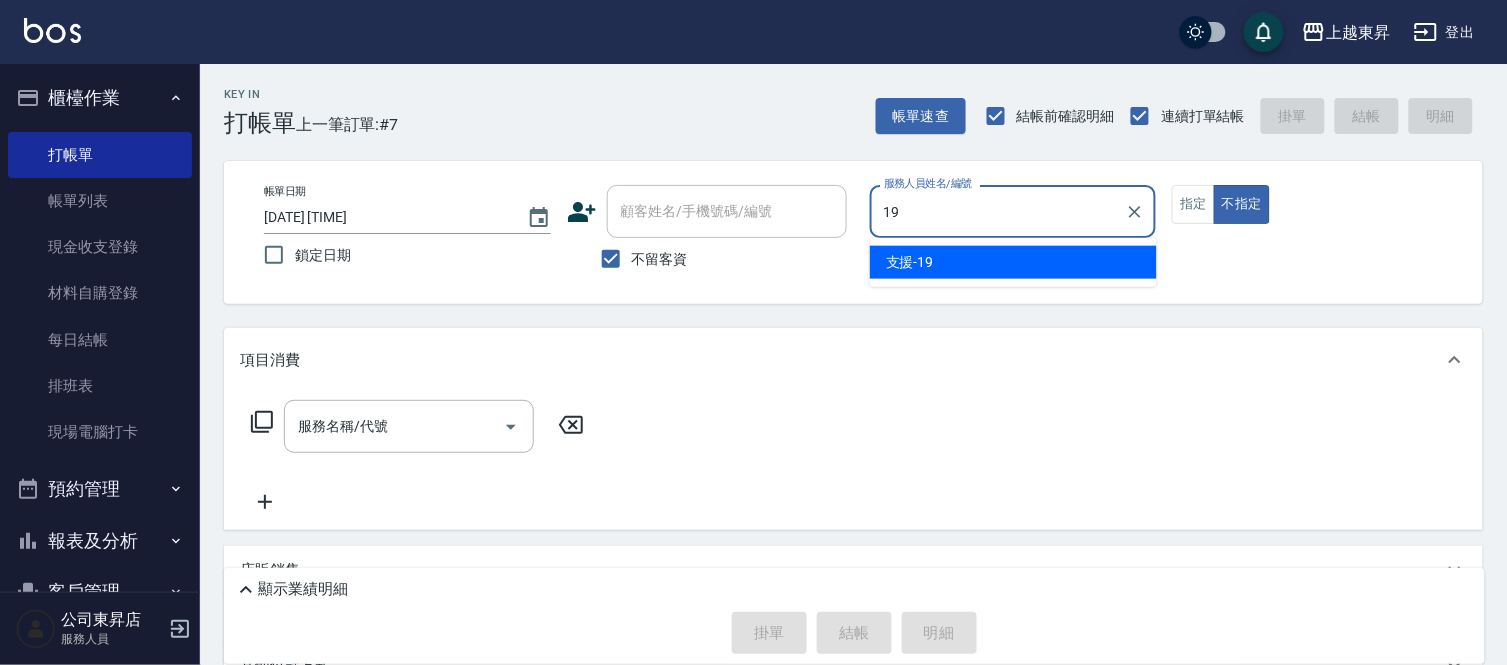 type on "支援-19" 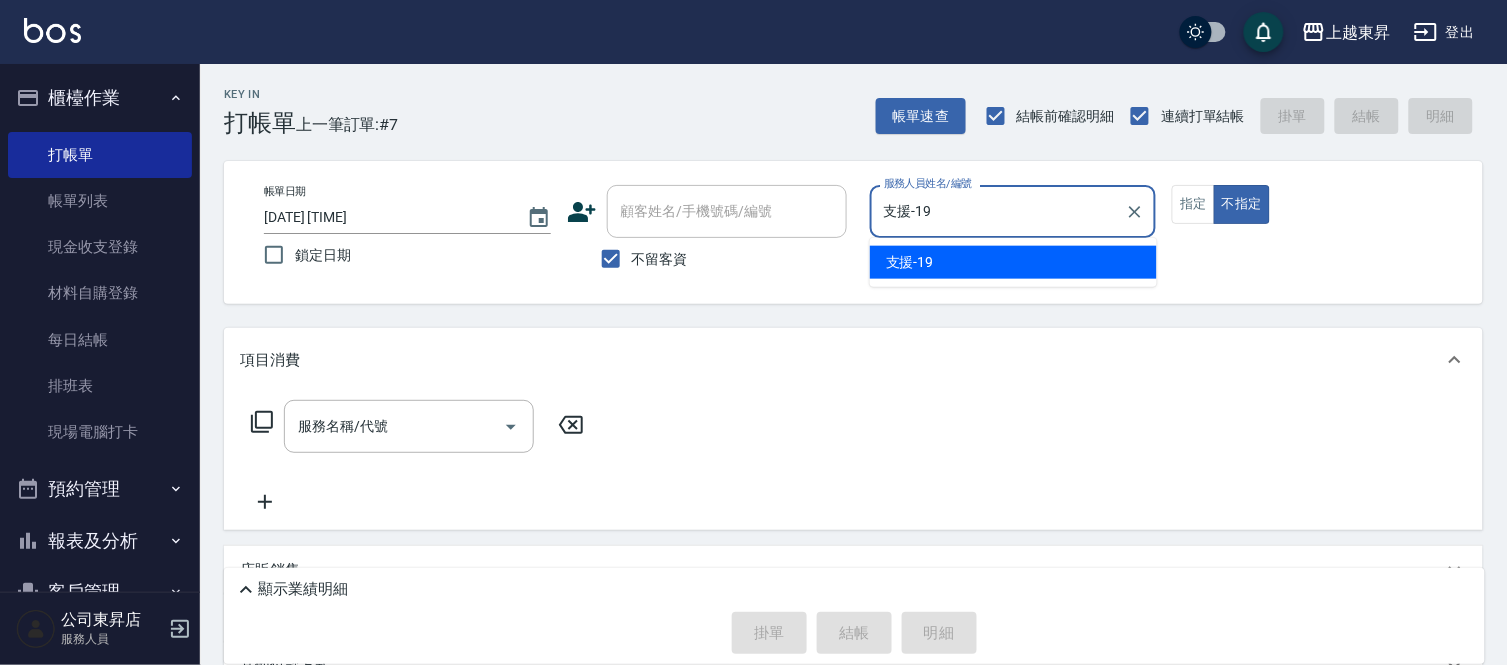type on "false" 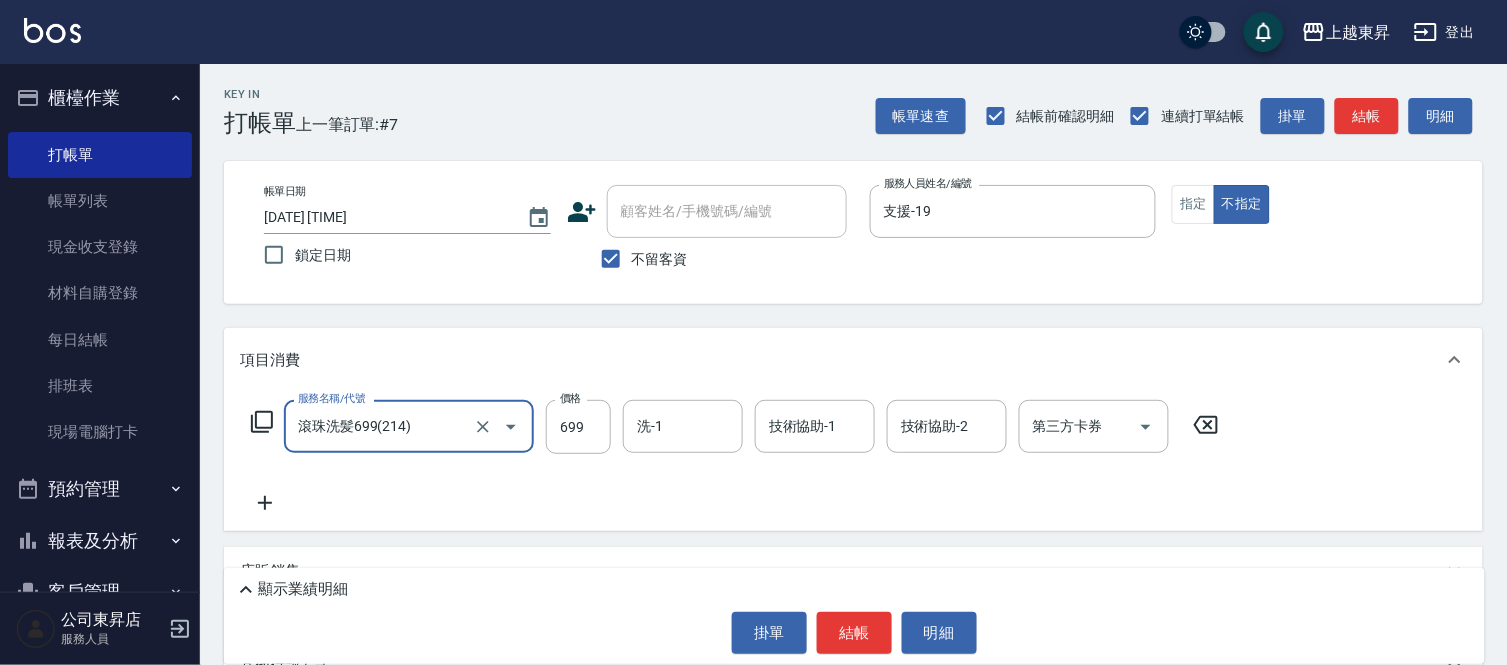 type on "滾珠洗髪699(214)" 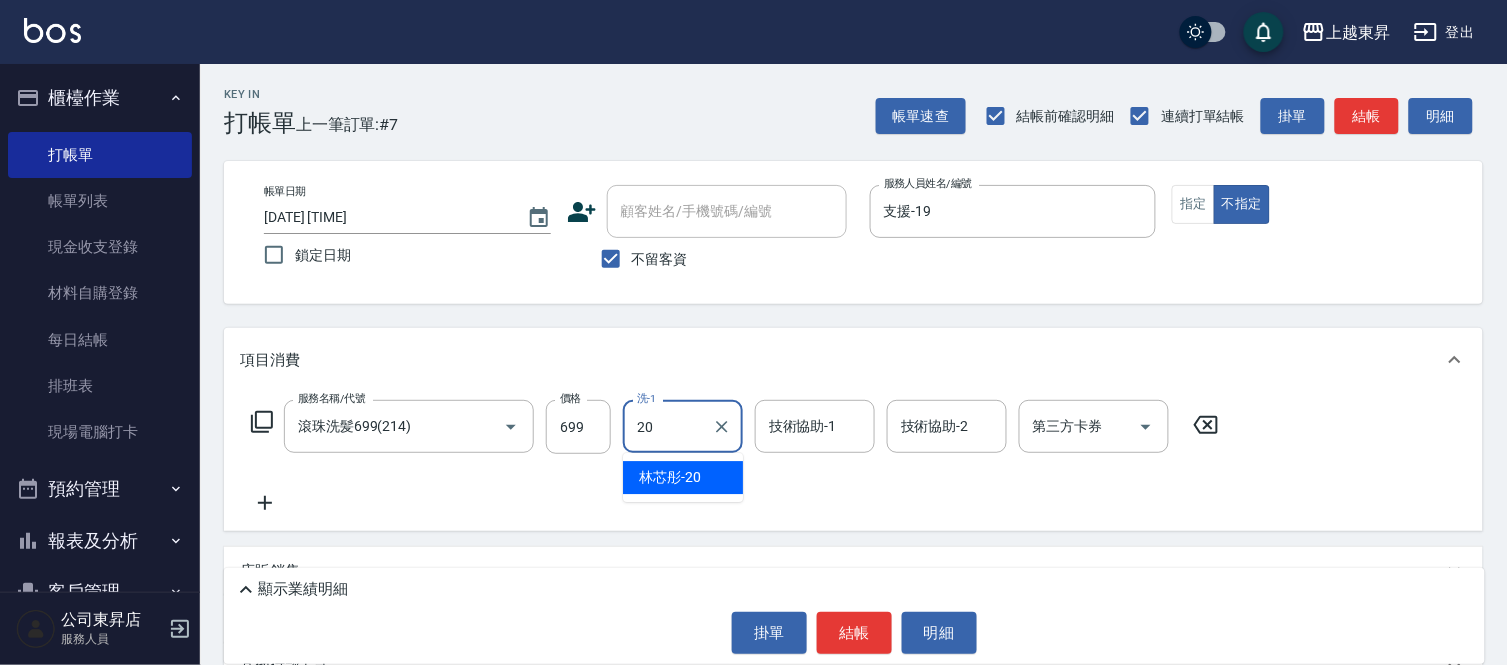 type on "[NAME]-20" 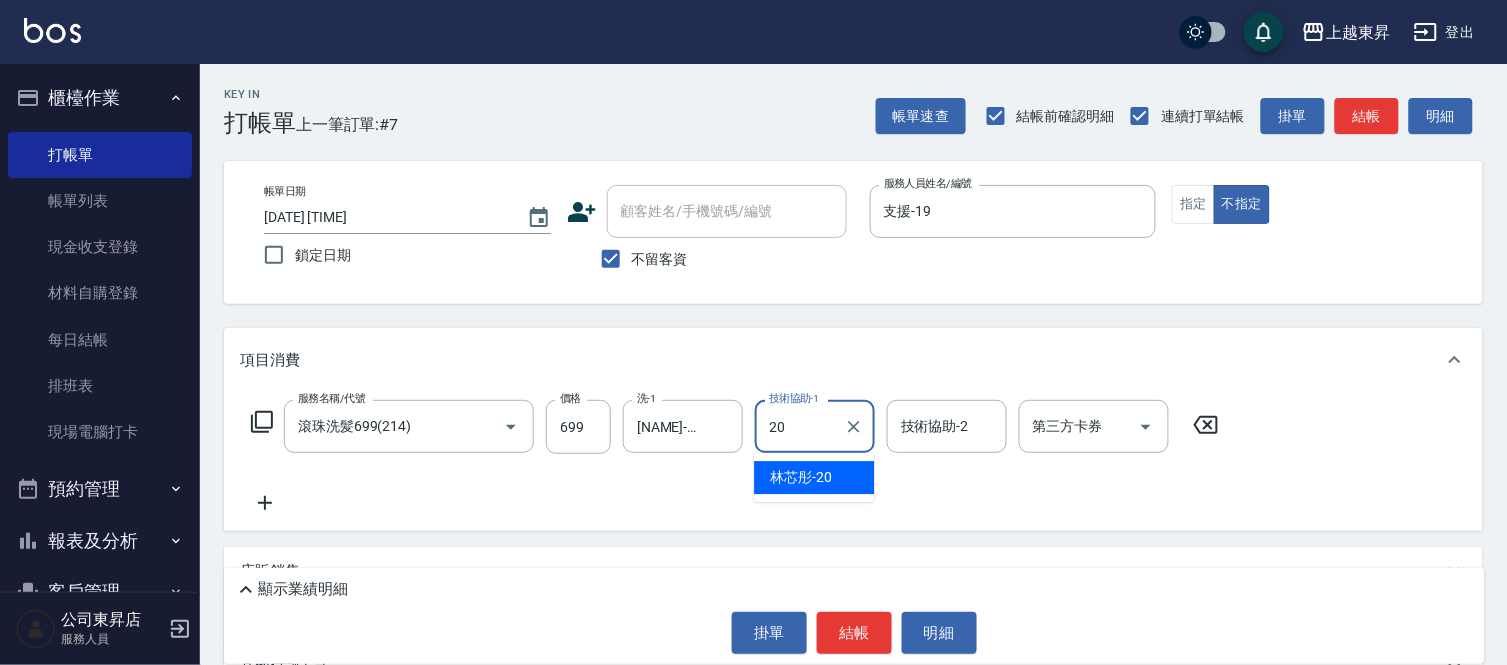 type on "[NAME]-20" 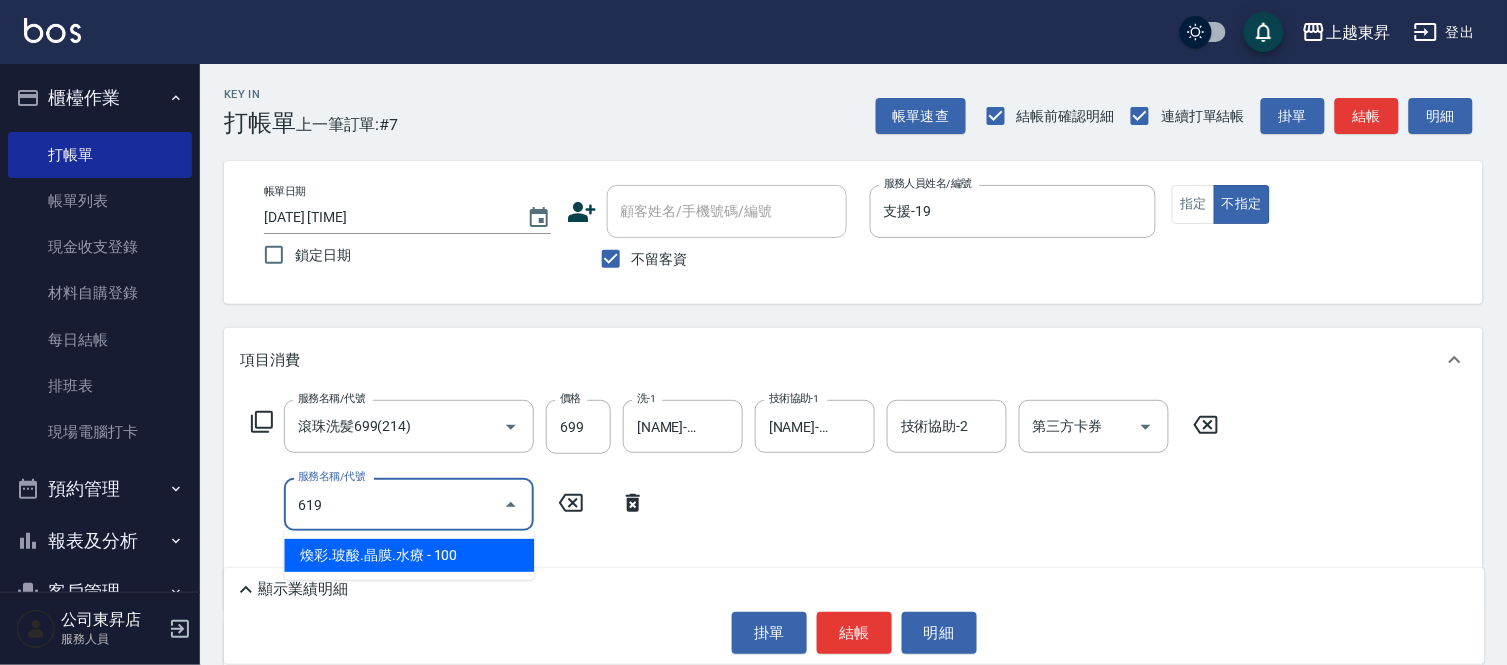 type on "煥彩.玻酸.晶膜.水療(619)" 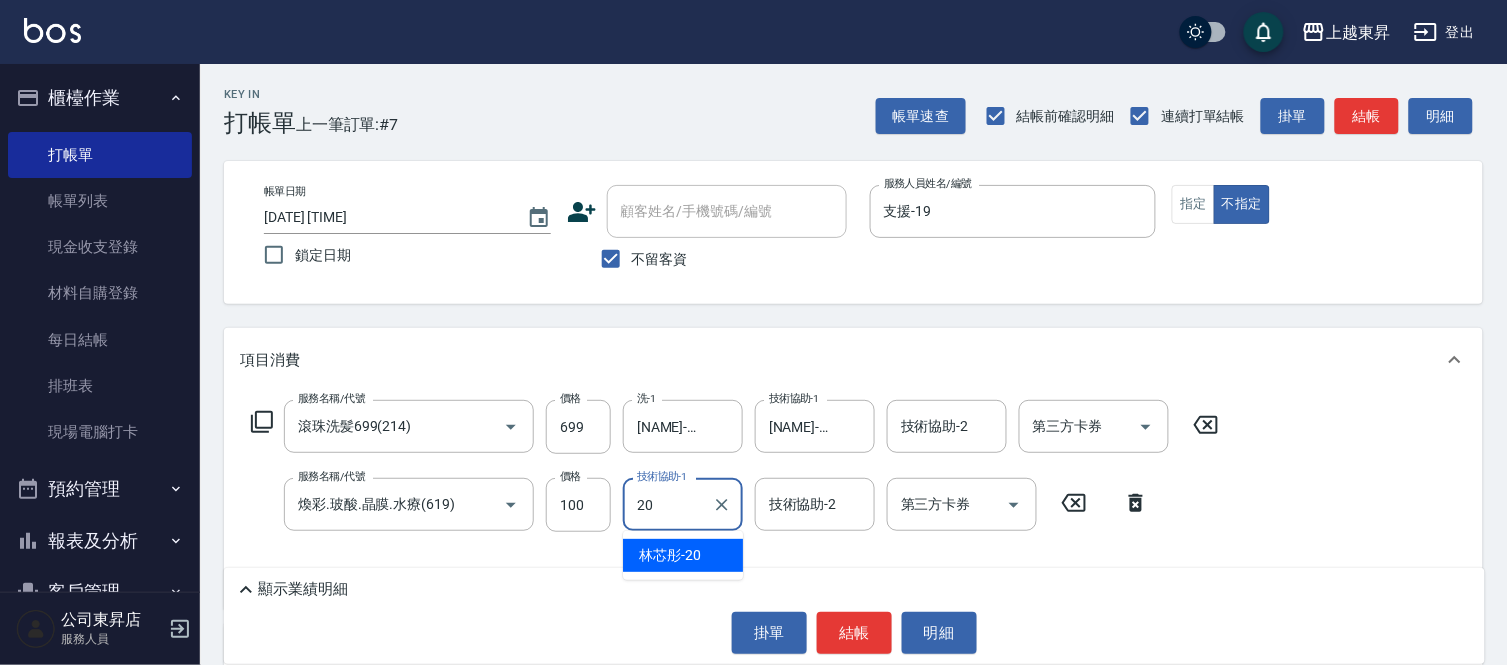 type on "[NAME]-20" 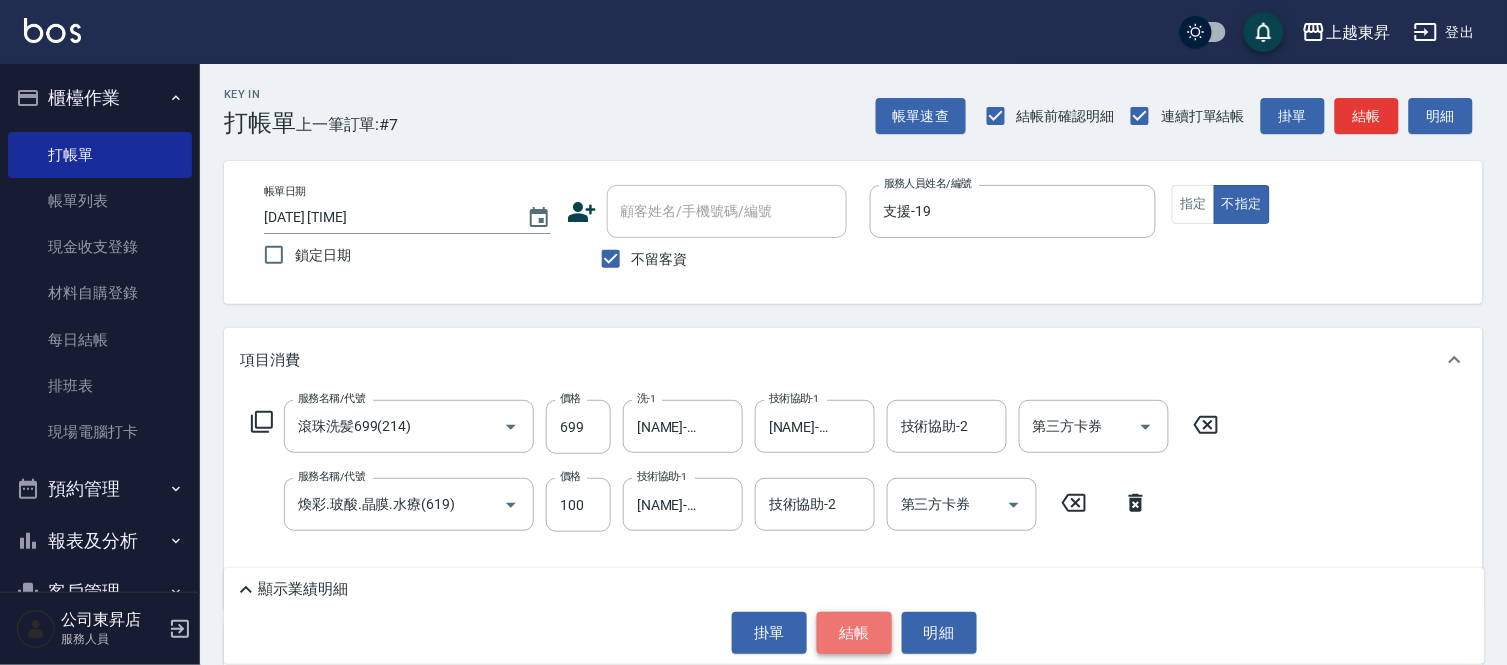 click on "結帳" at bounding box center [854, 633] 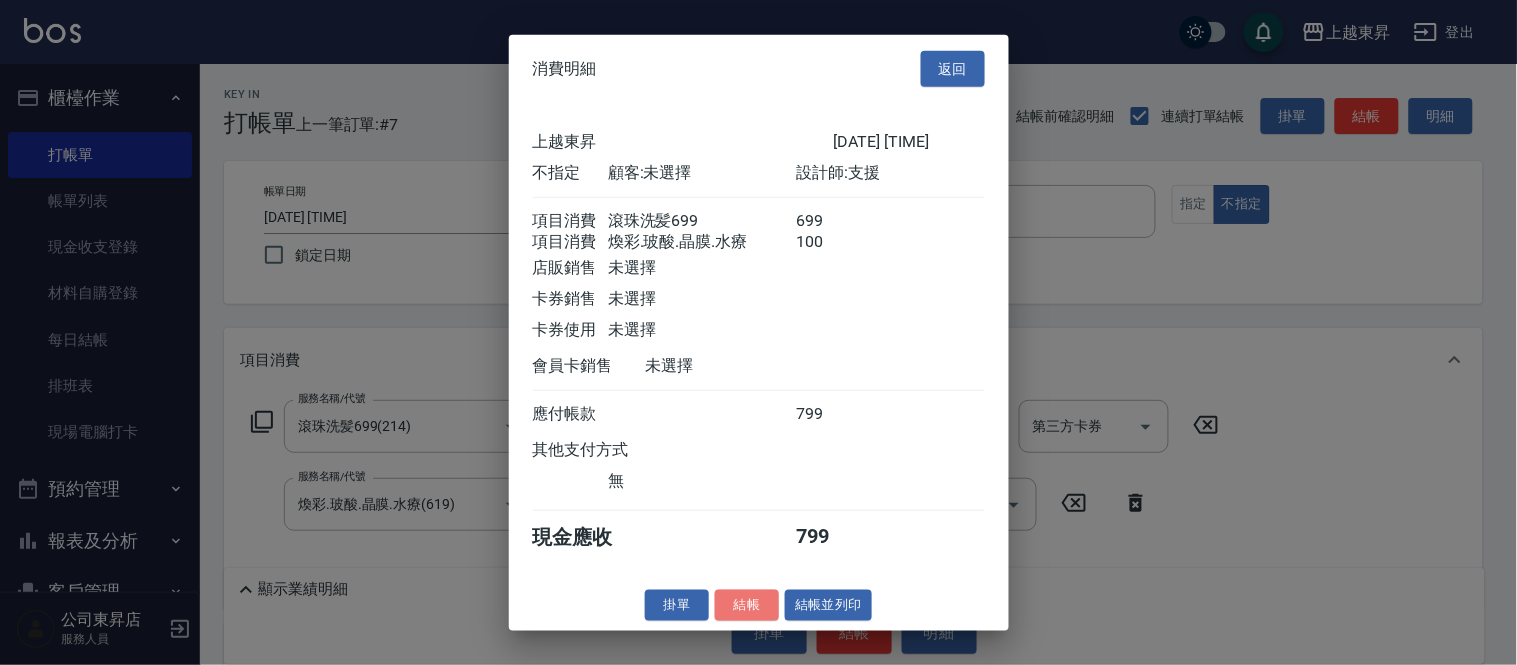 click on "結帳" at bounding box center (747, 605) 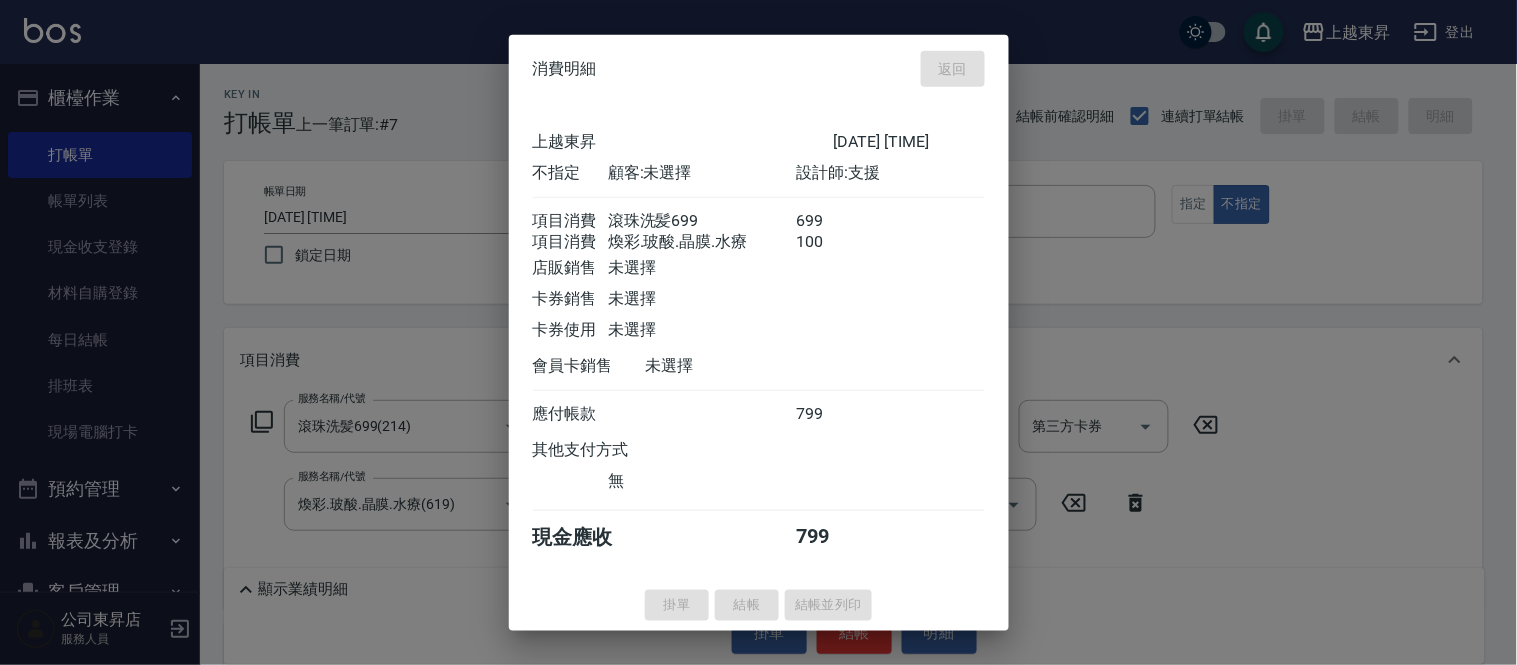 type on "2025/08/06 15:30" 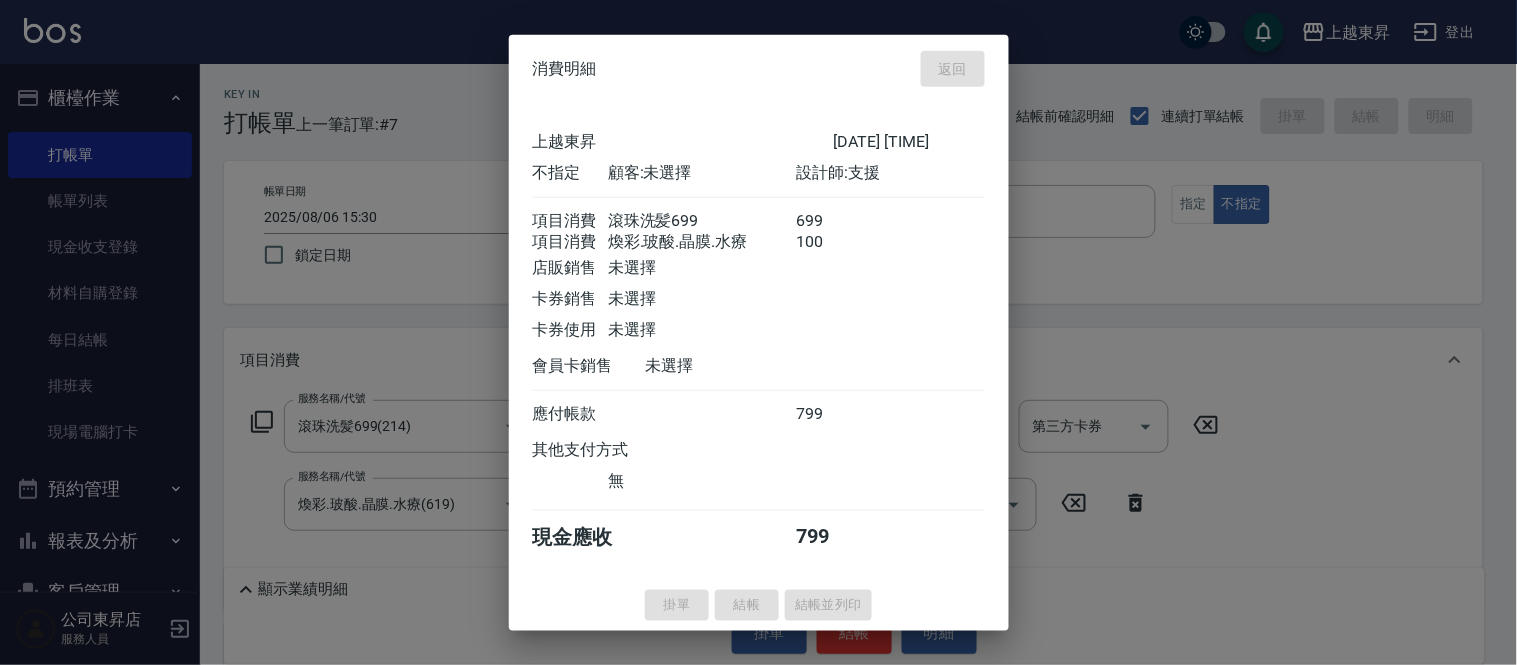 type 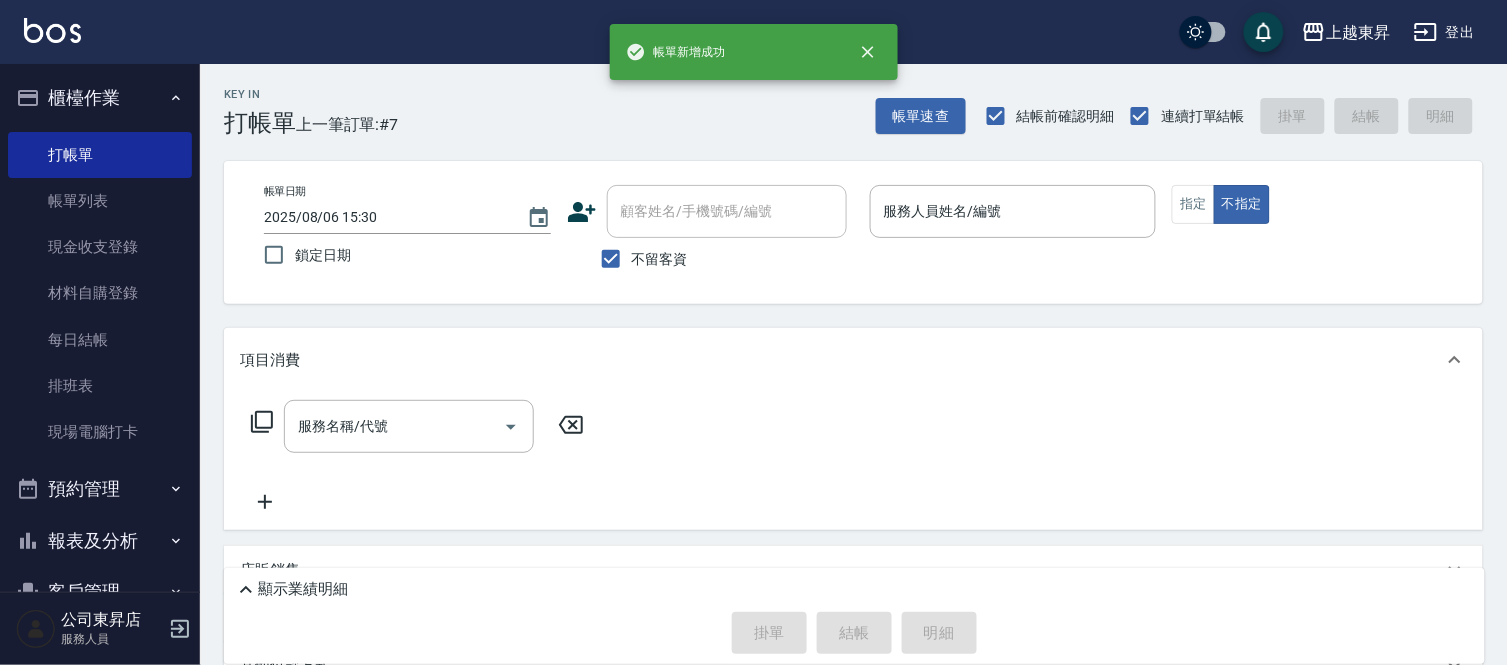 click on "掛單 結帳 明細" at bounding box center (854, 633) 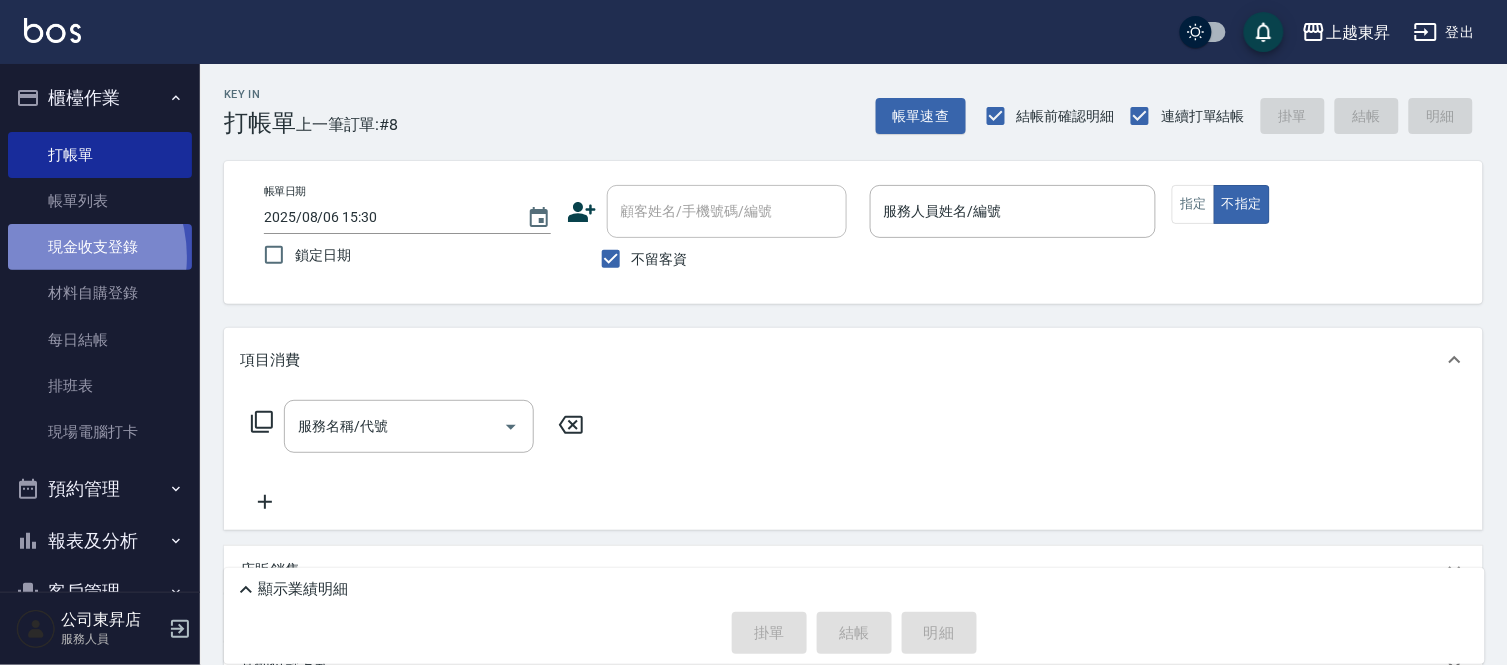 click on "現金收支登錄" at bounding box center [100, 247] 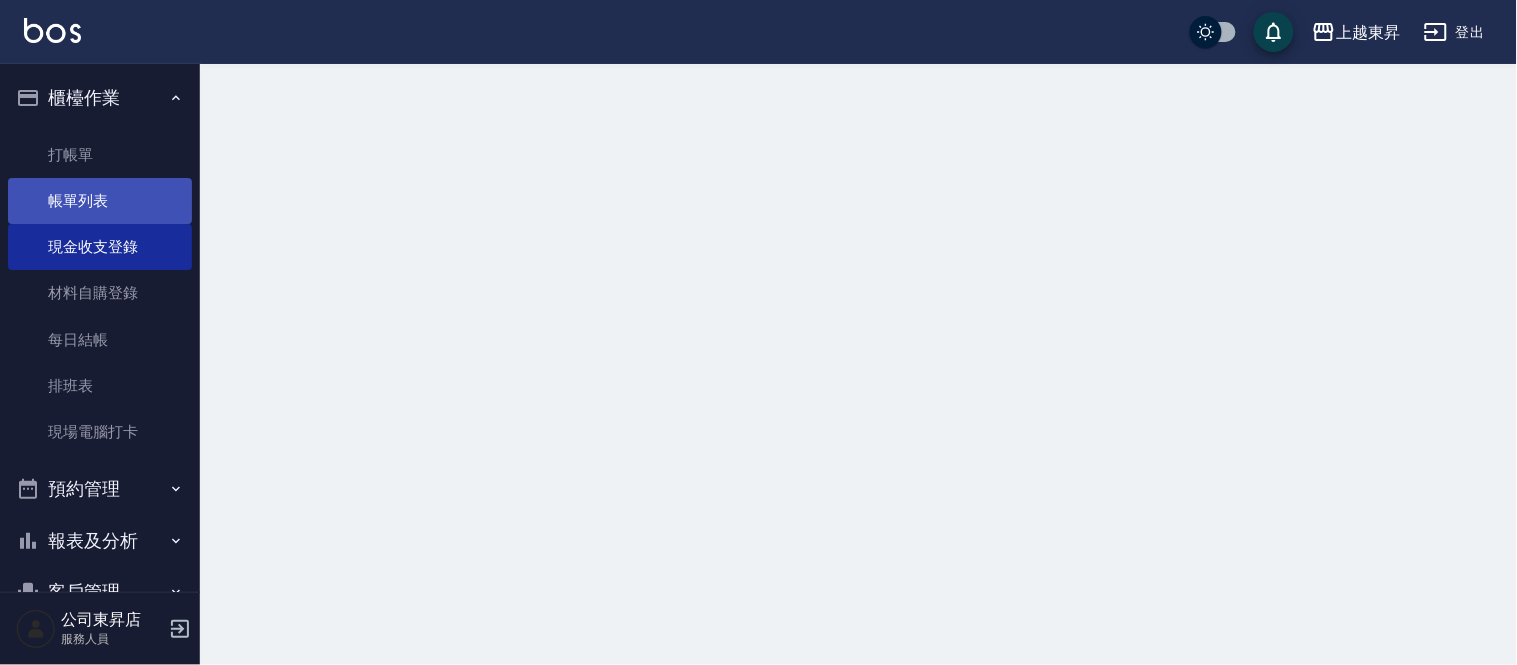 click on "帳單列表" at bounding box center (100, 201) 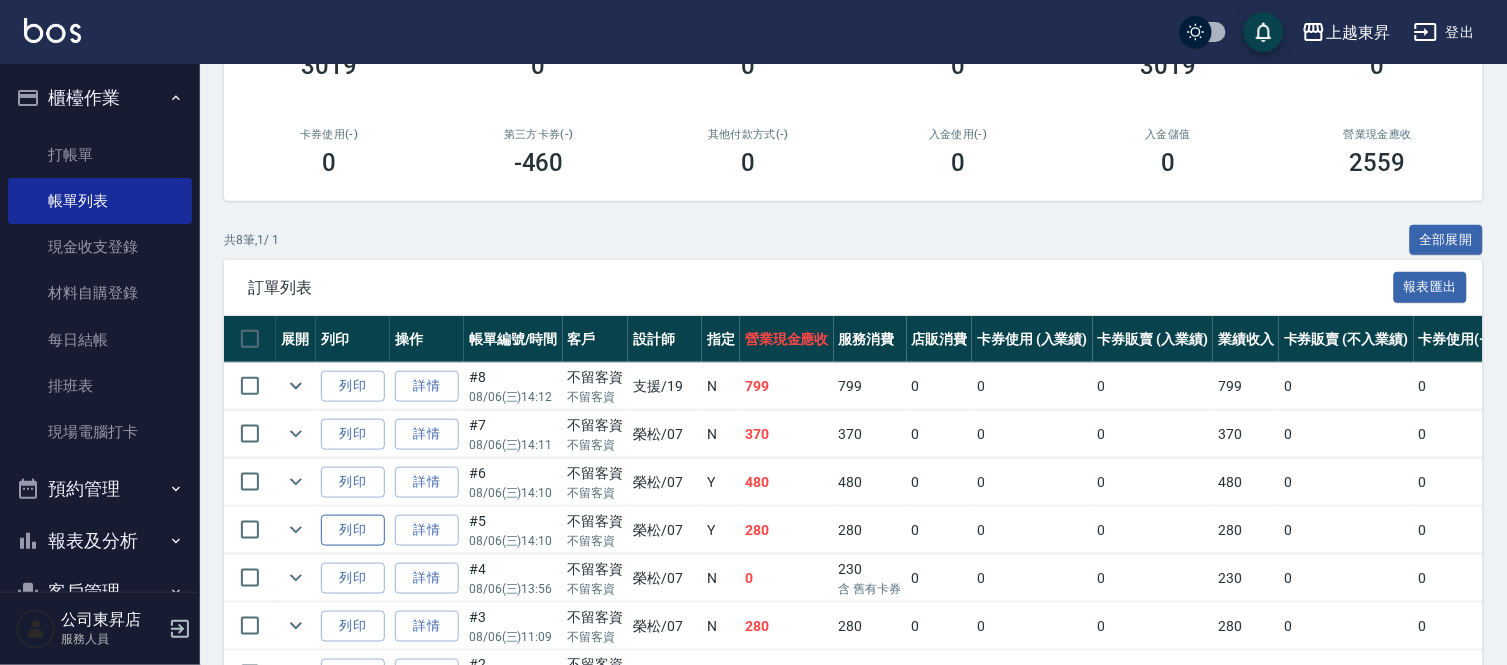 scroll, scrollTop: 333, scrollLeft: 0, axis: vertical 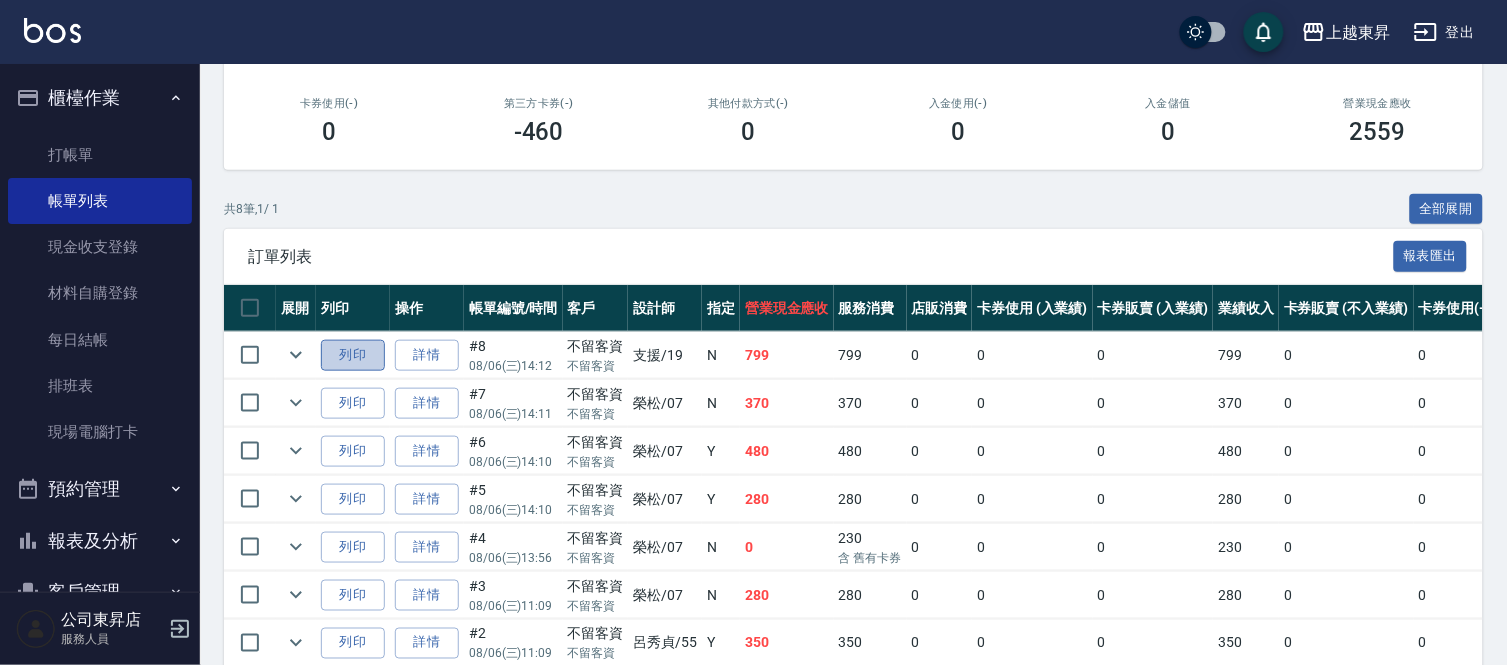 click on "列印" at bounding box center (353, 355) 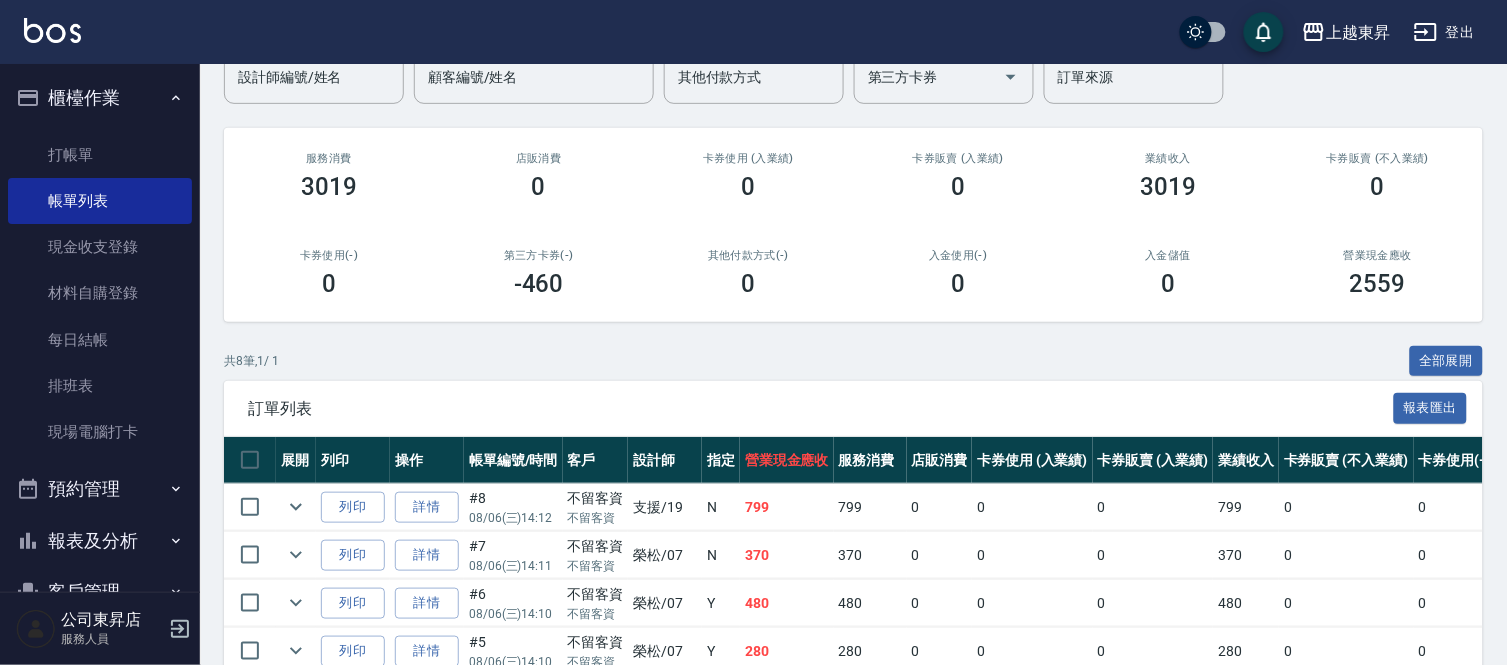 scroll, scrollTop: 0, scrollLeft: 0, axis: both 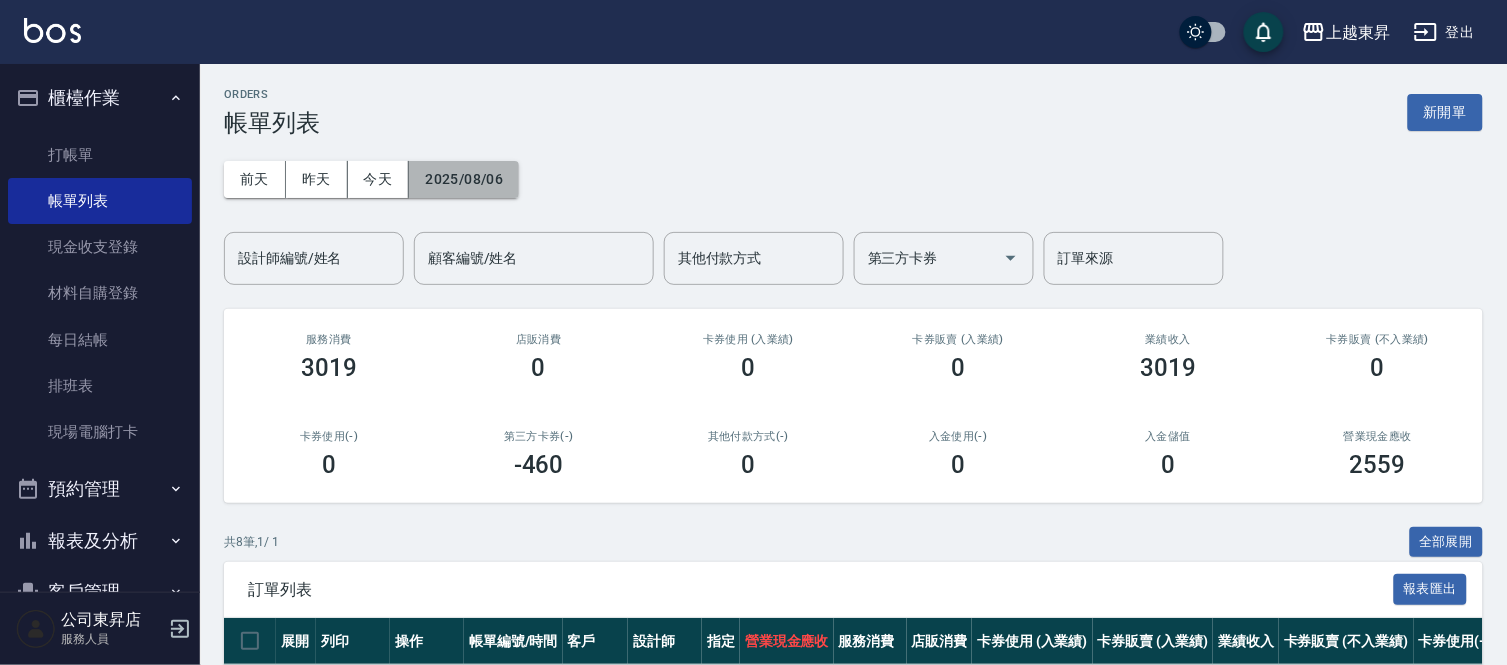 click on "2025/08/06" at bounding box center (464, 179) 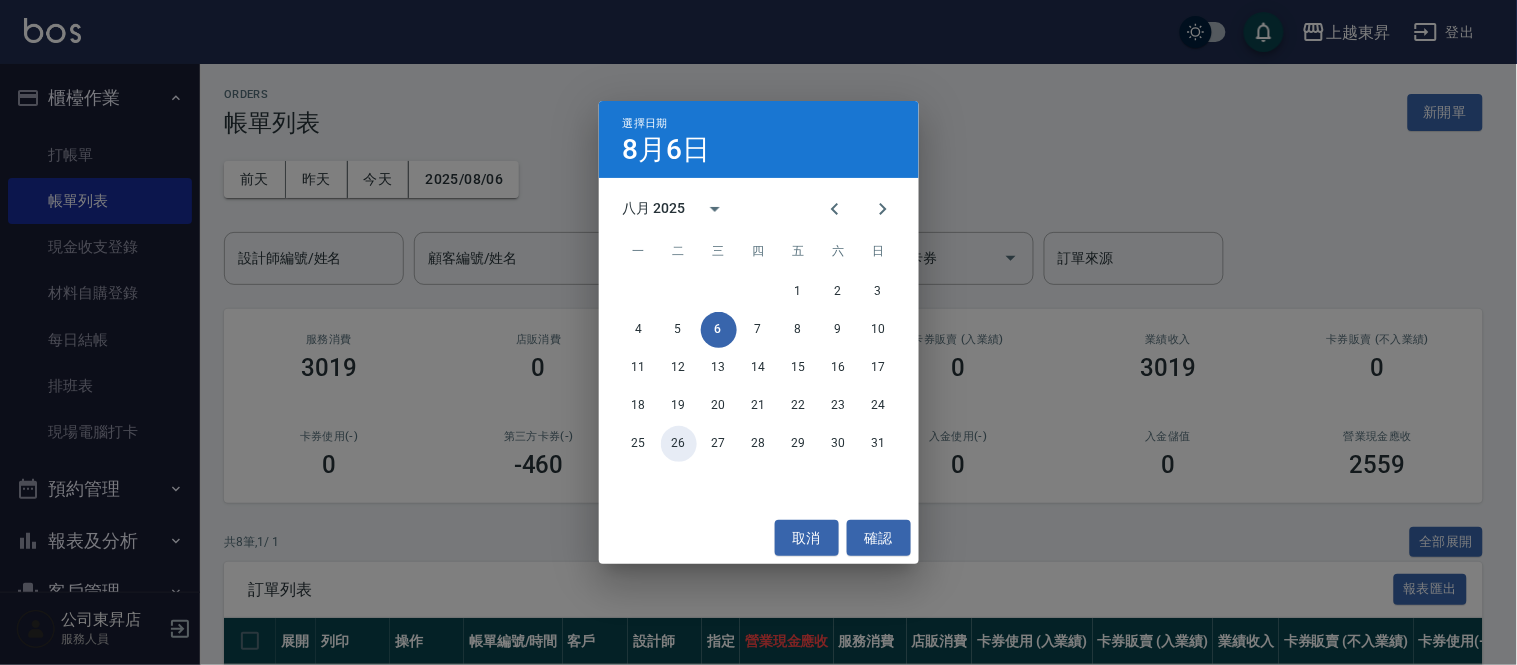 drag, startPoint x: 676, startPoint y: 447, endPoint x: 794, endPoint y: 462, distance: 118.94957 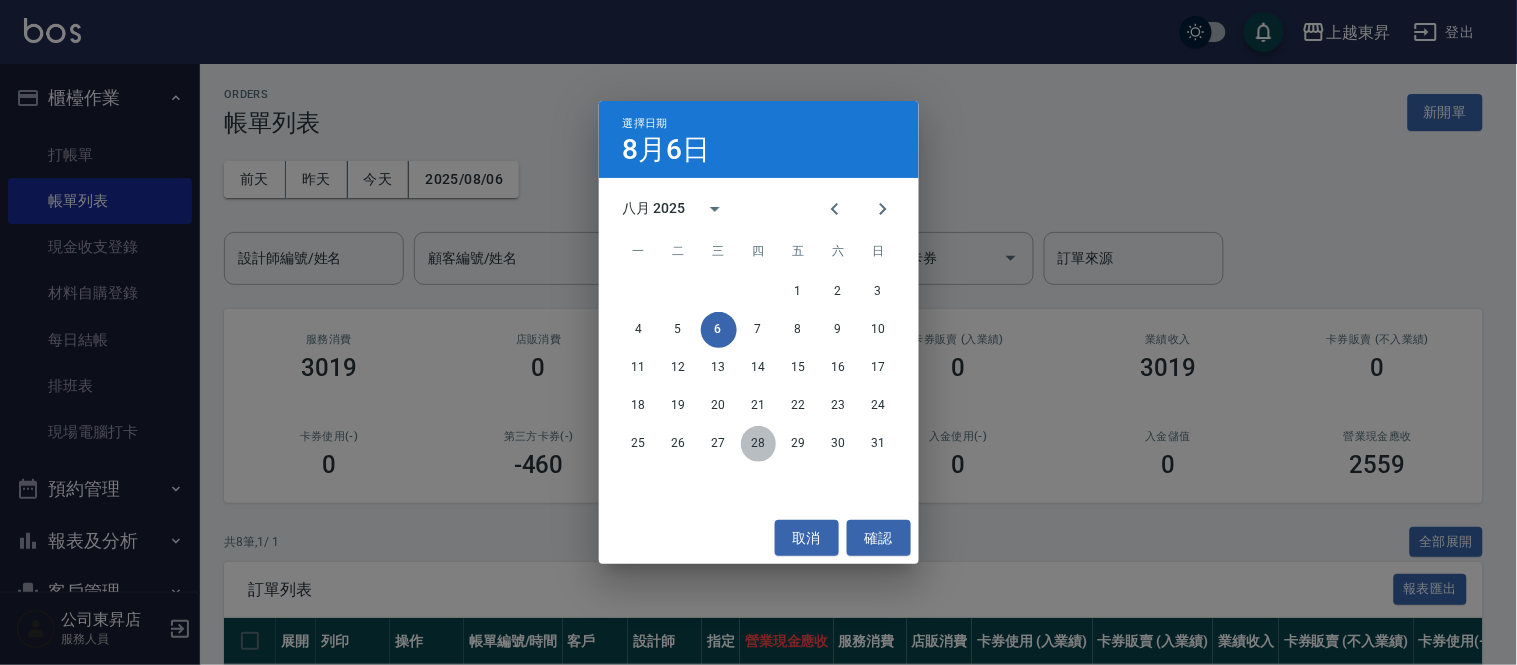 click on "28" at bounding box center (759, 444) 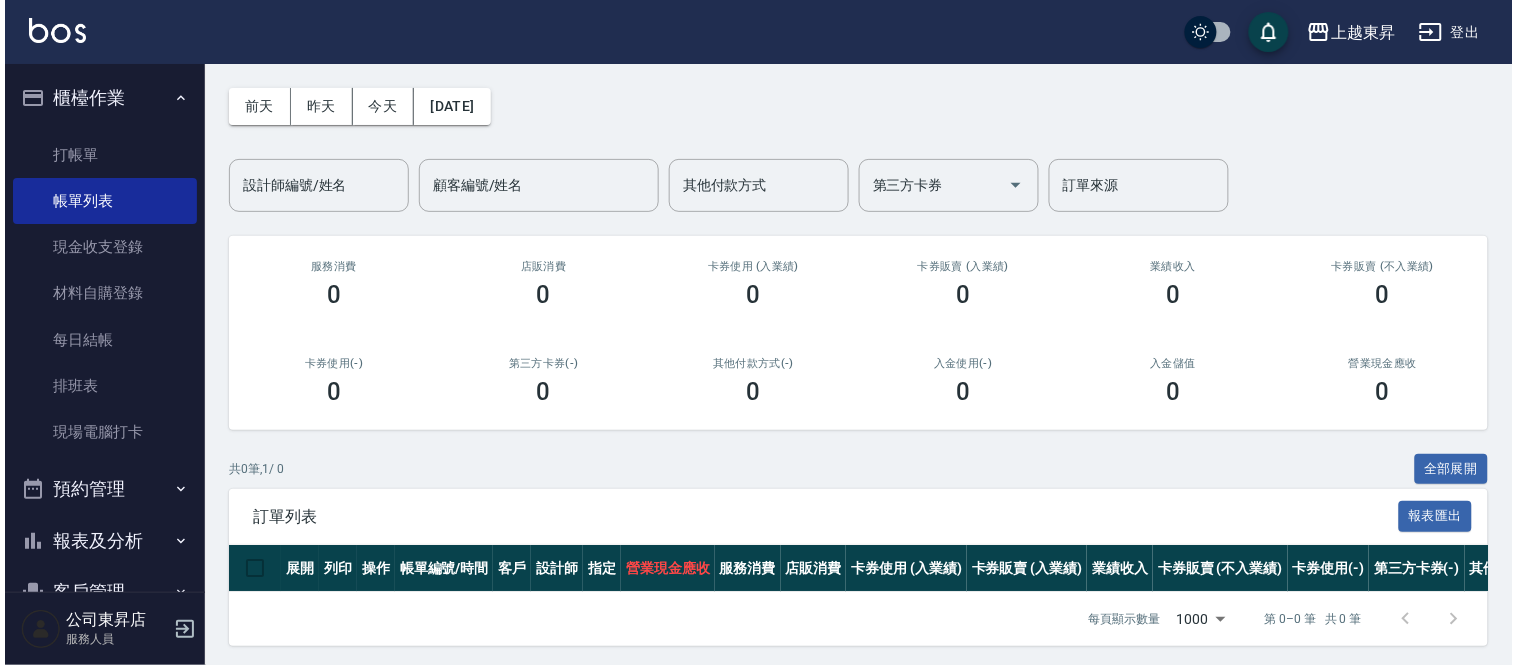scroll, scrollTop: 94, scrollLeft: 0, axis: vertical 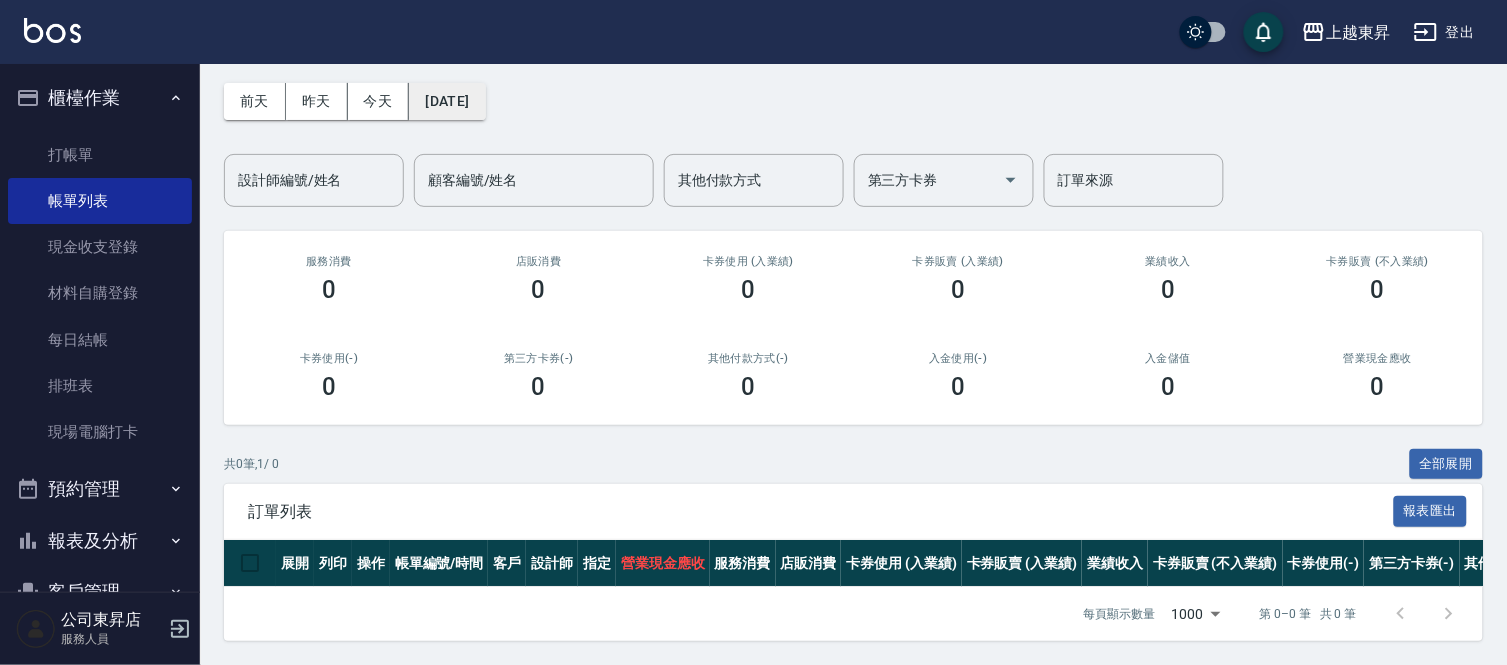 click on "[DATE]" at bounding box center [447, 101] 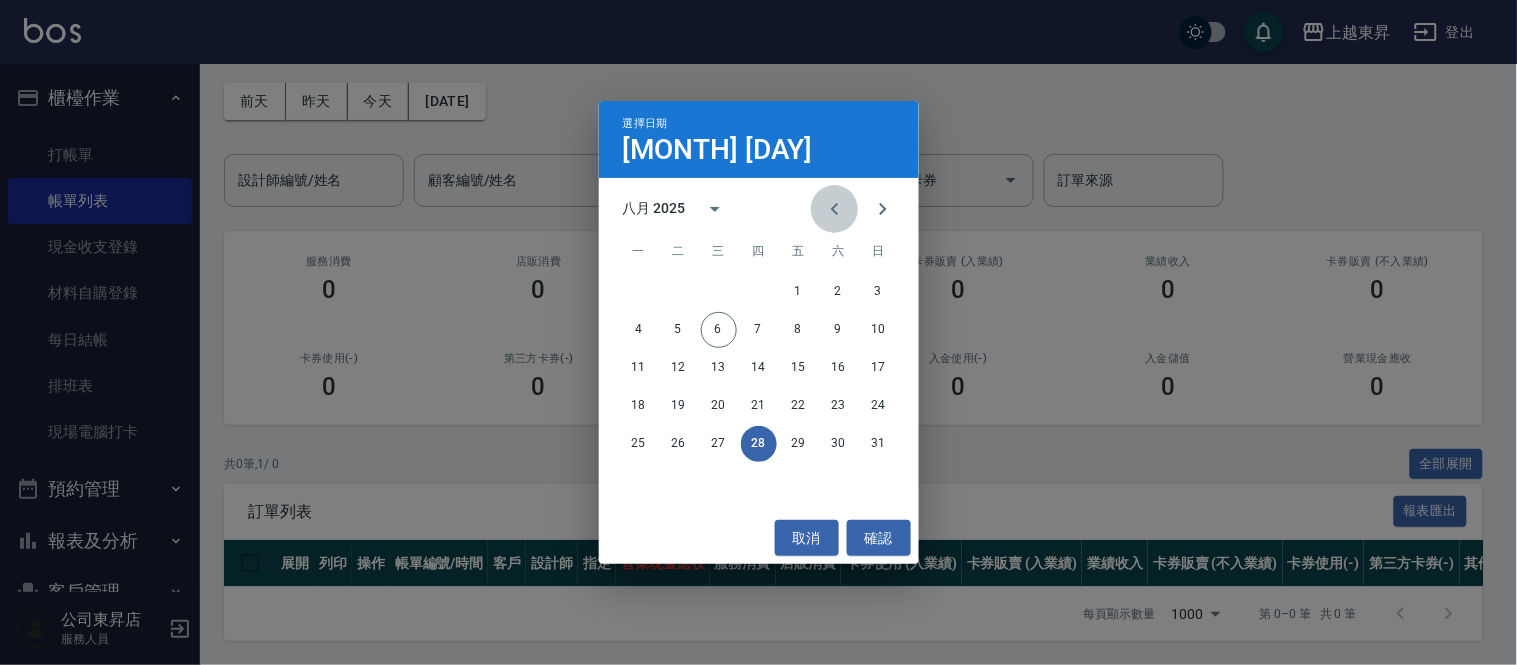 click 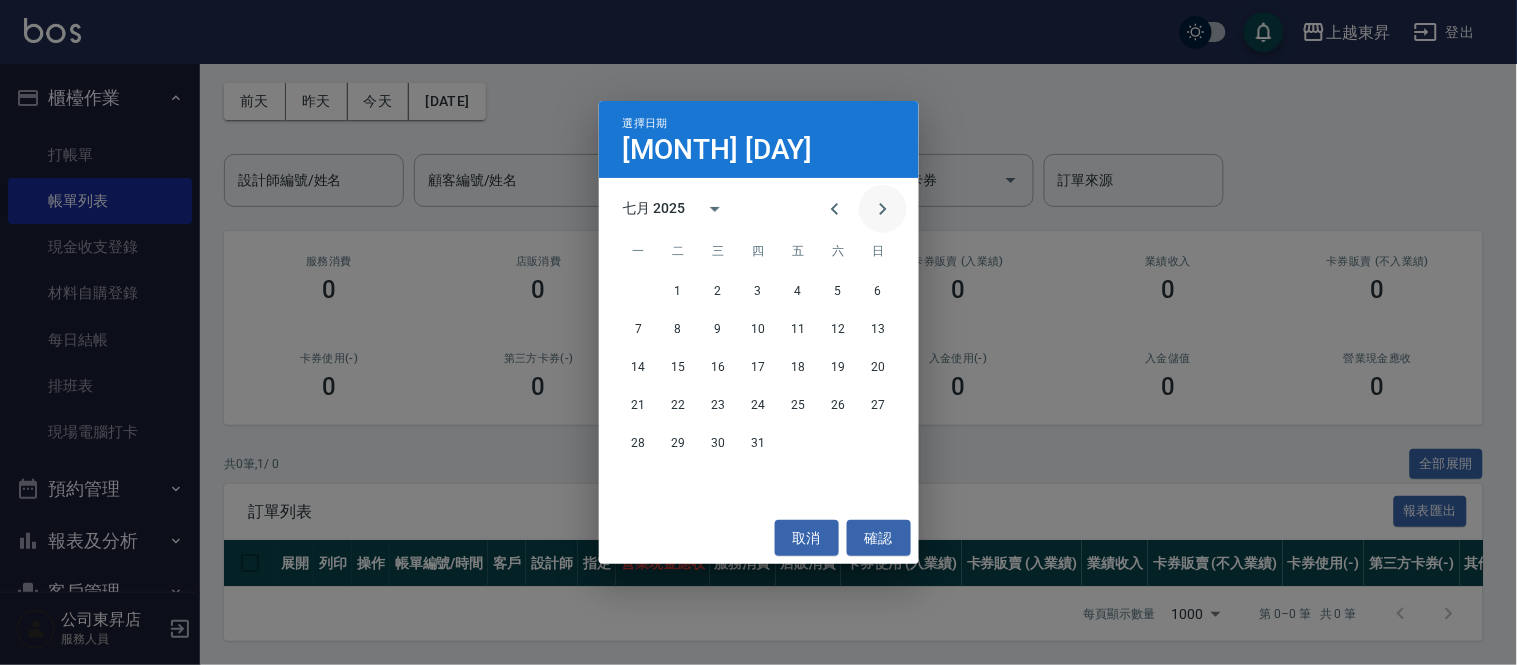 click 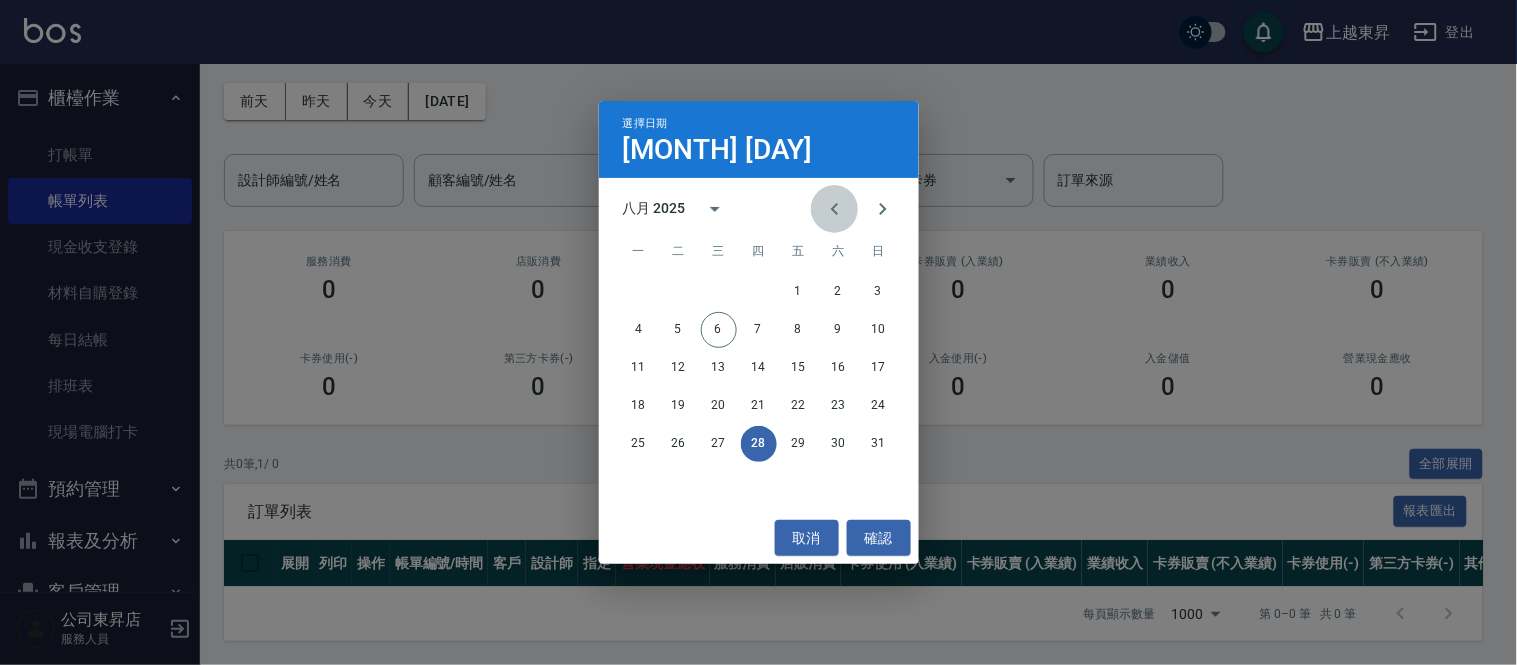 click 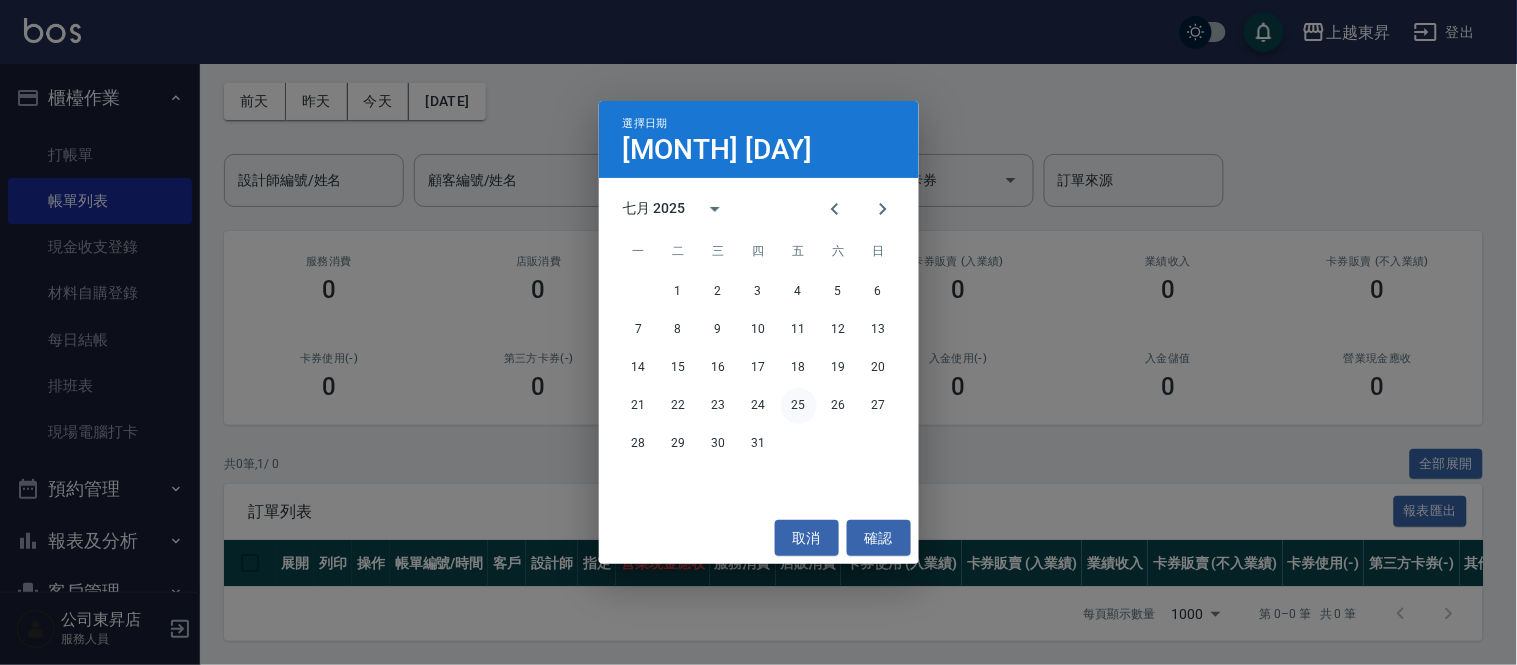 click on "25" at bounding box center [799, 406] 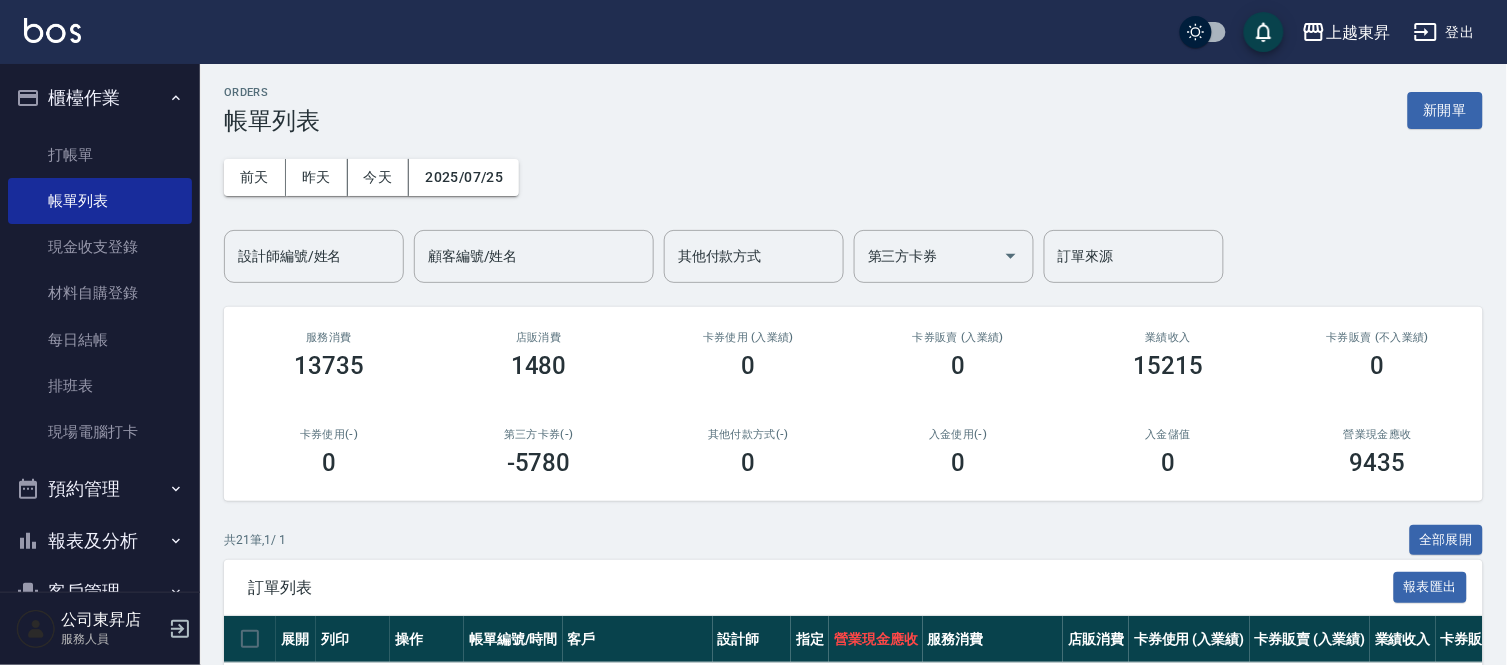 scroll, scrollTop: 0, scrollLeft: 0, axis: both 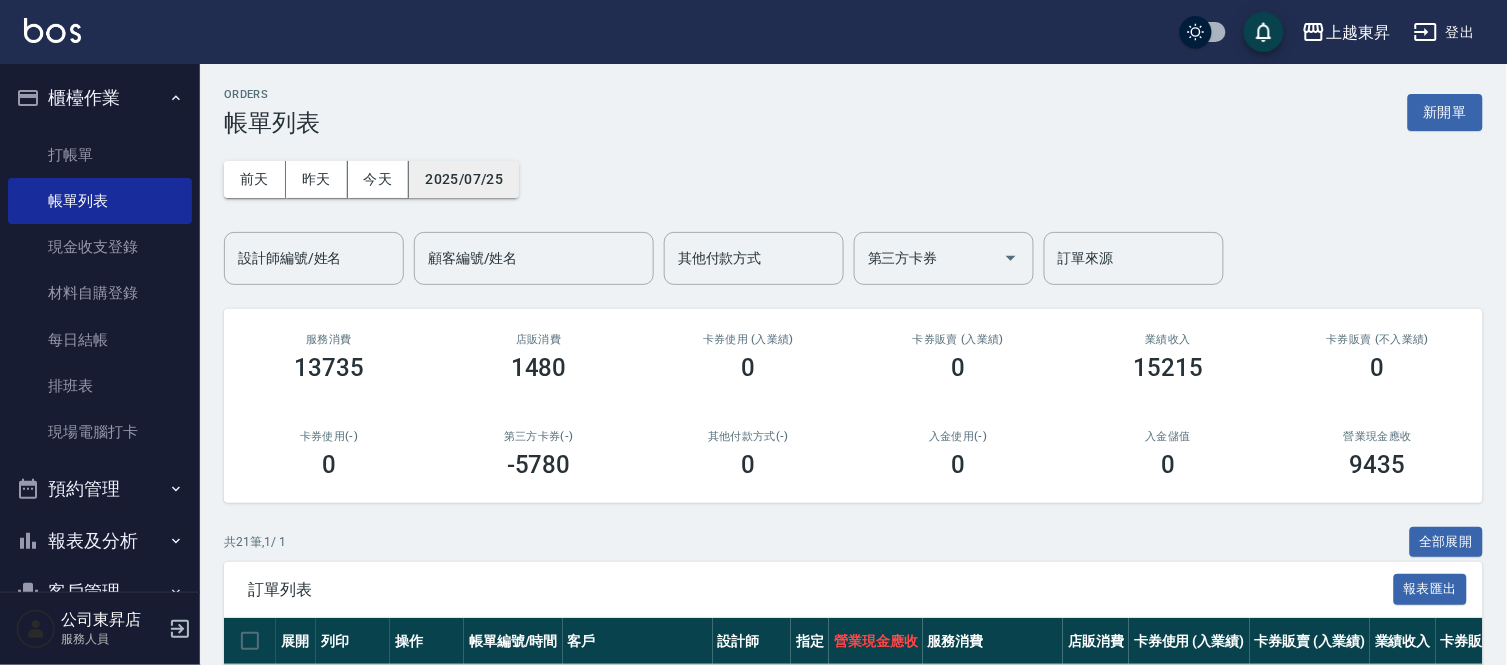 click on "2025/07/25" at bounding box center [464, 179] 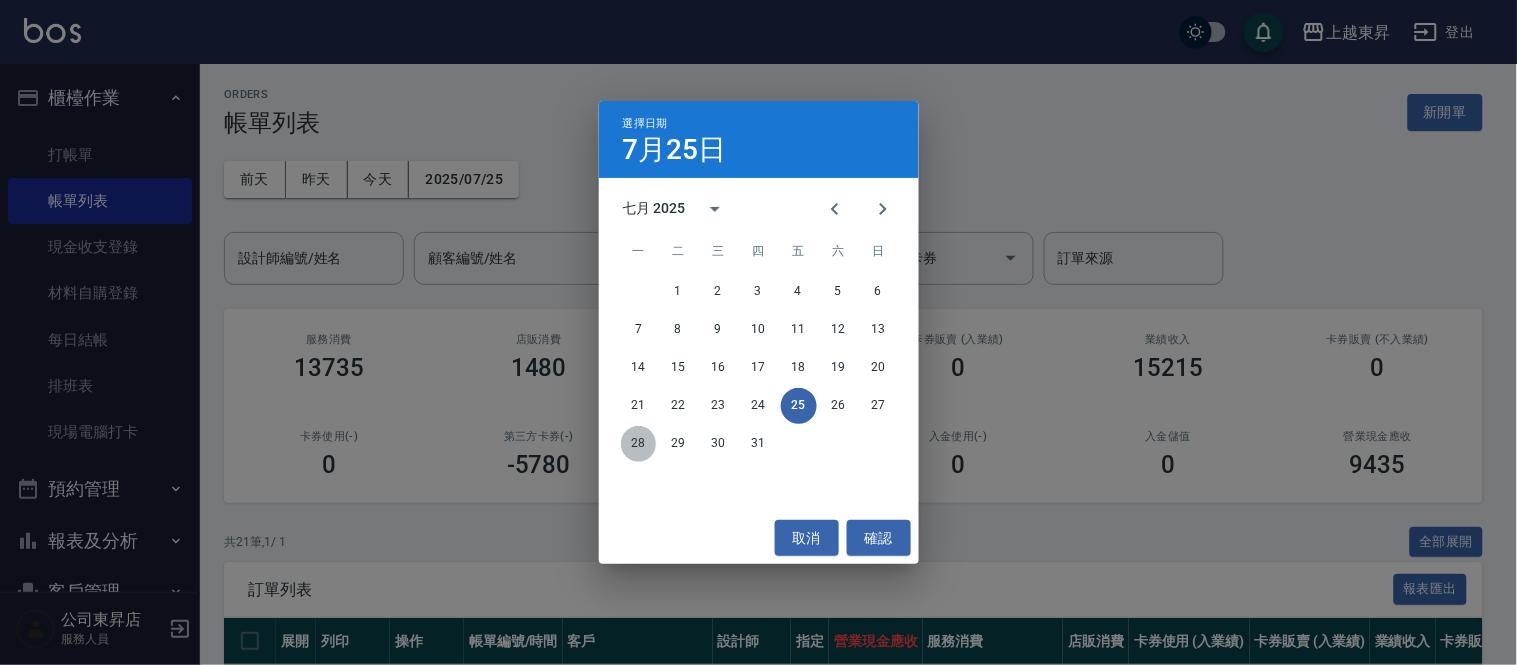click on "28" at bounding box center [639, 444] 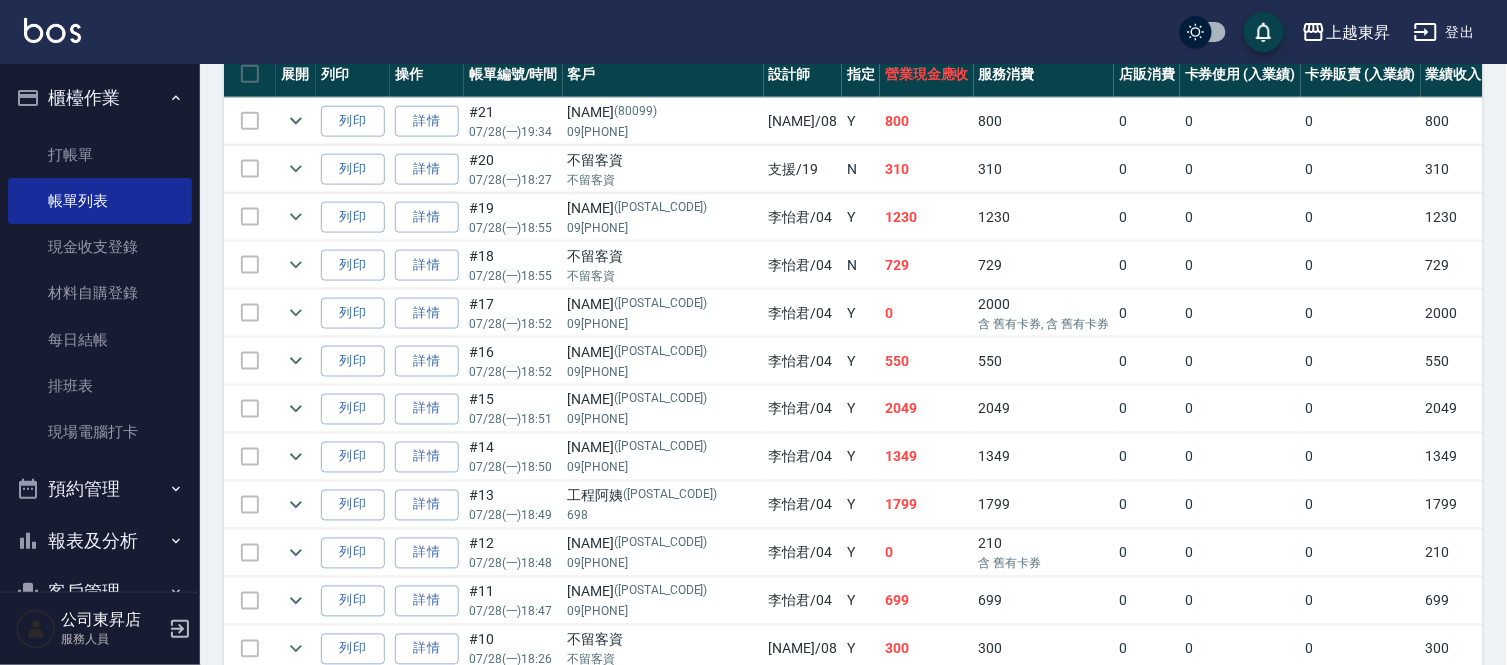 scroll, scrollTop: 666, scrollLeft: 0, axis: vertical 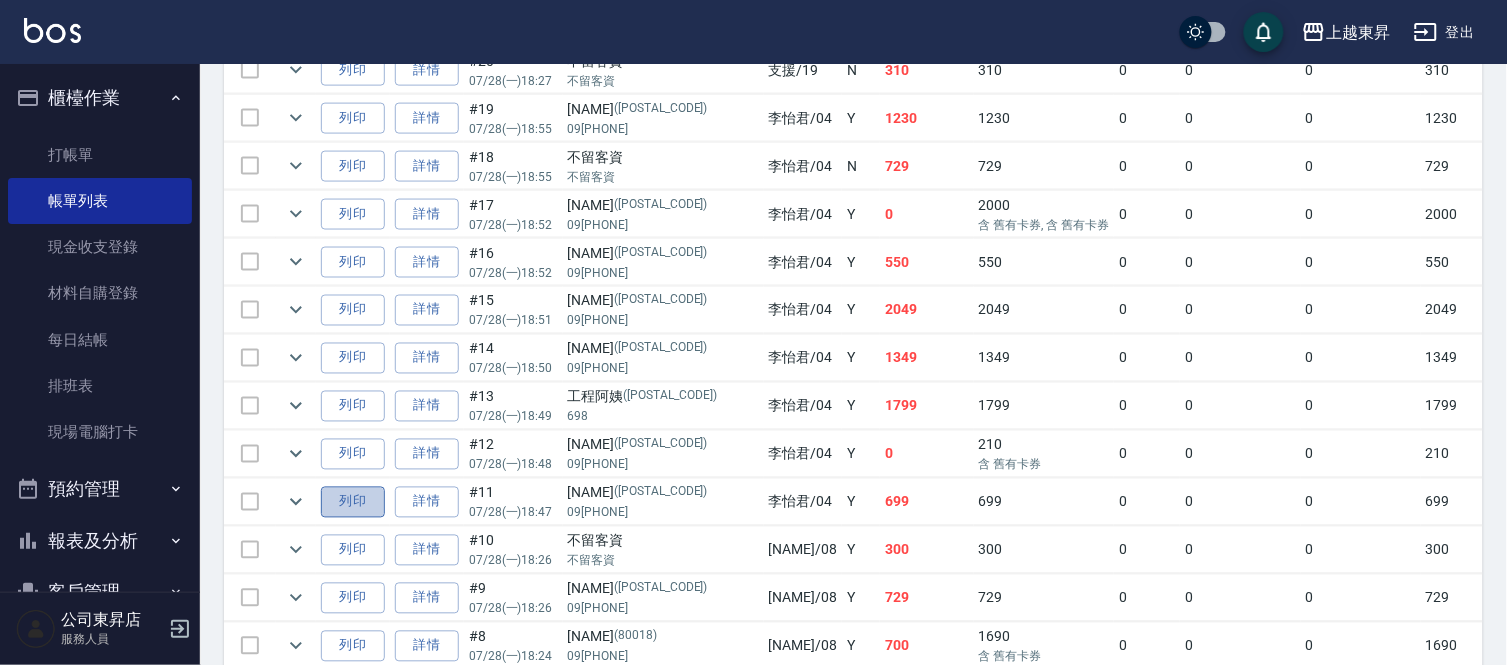 click on "列印" at bounding box center (353, 502) 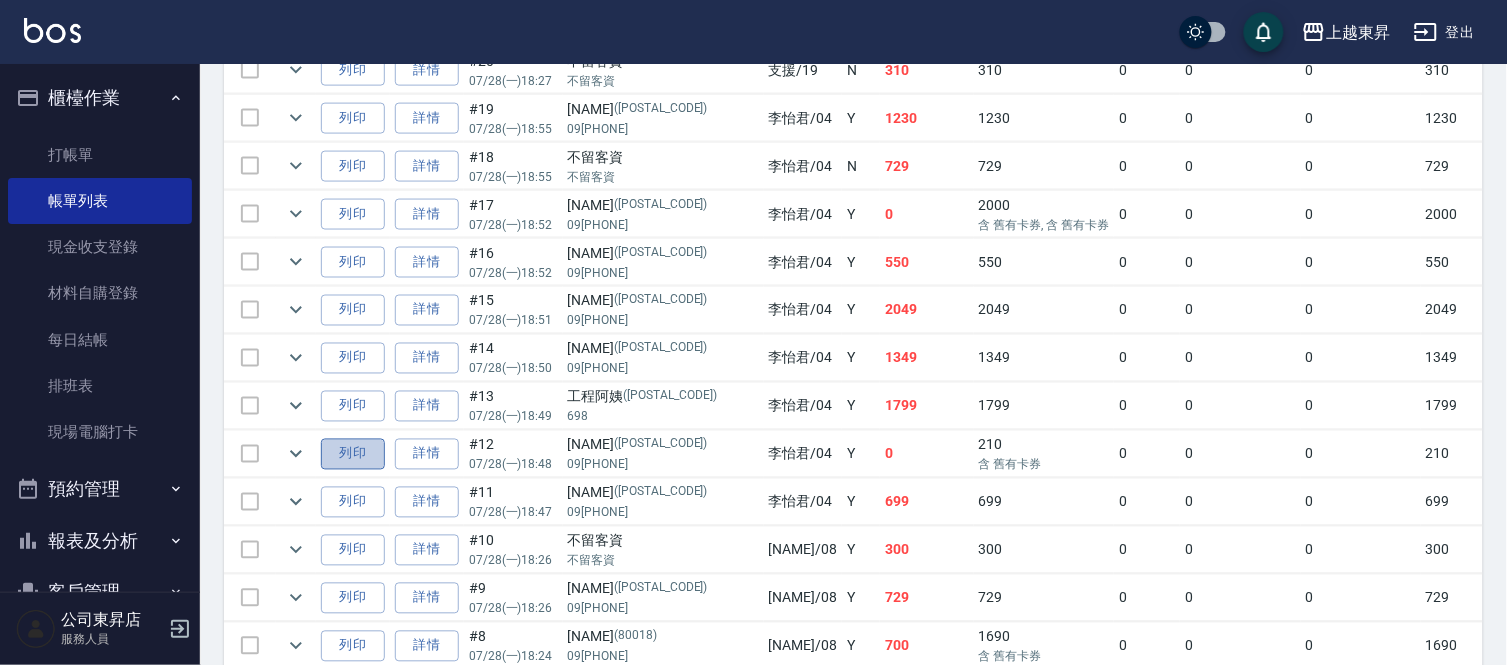 click on "列印" at bounding box center (353, 454) 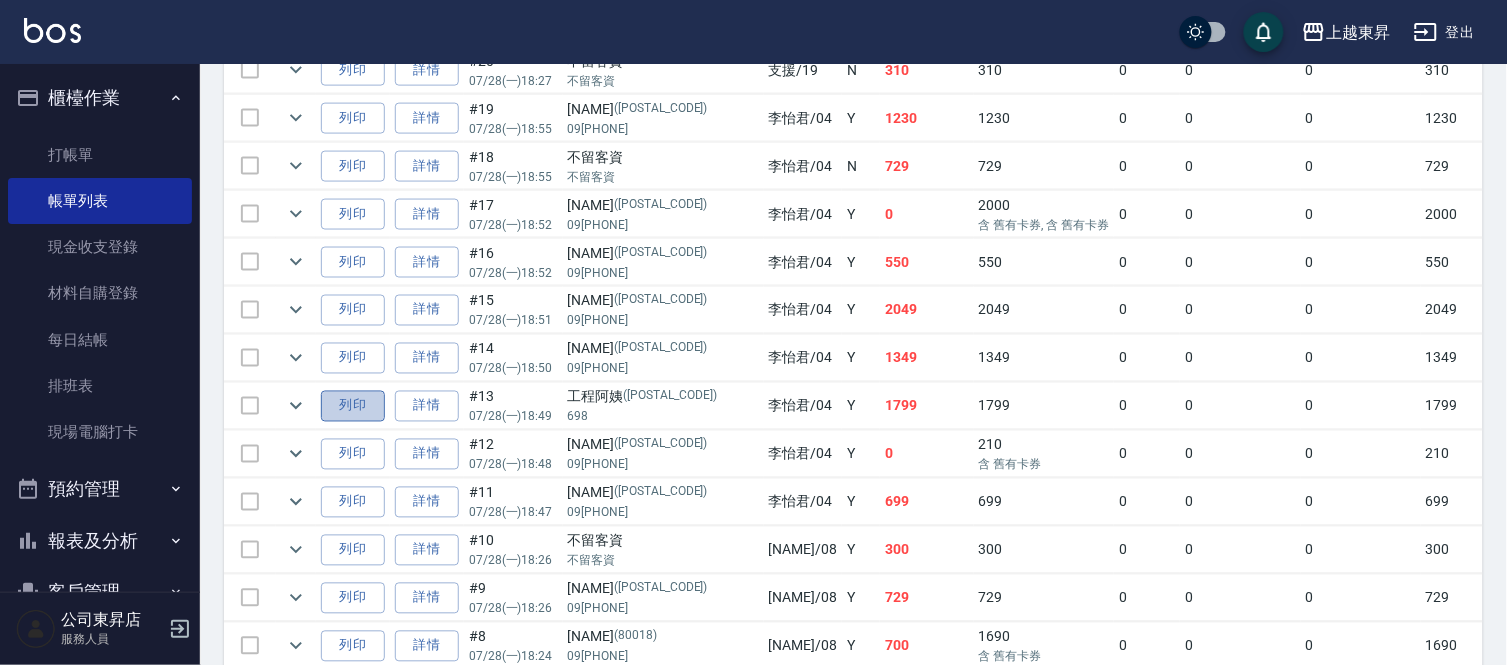click on "列印" at bounding box center [353, 406] 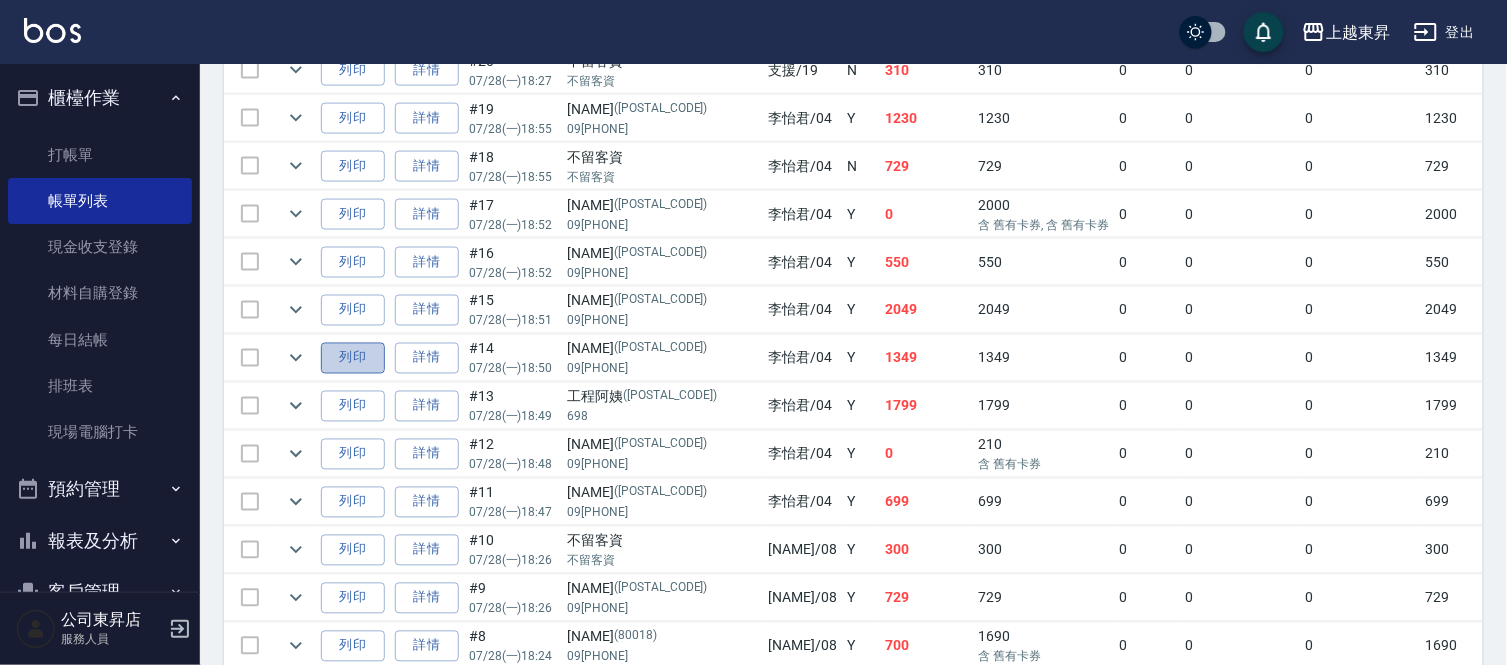 click on "列印" at bounding box center (353, 358) 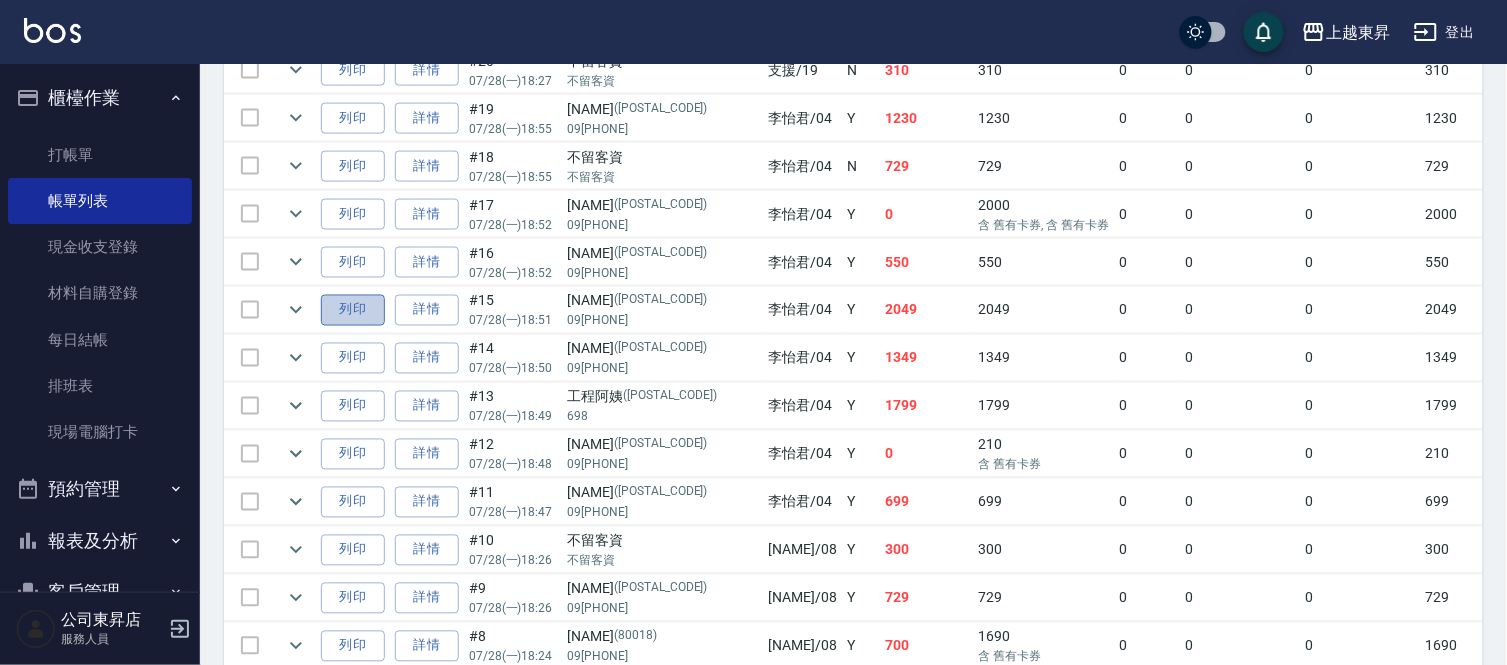 click on "列印" at bounding box center (353, 310) 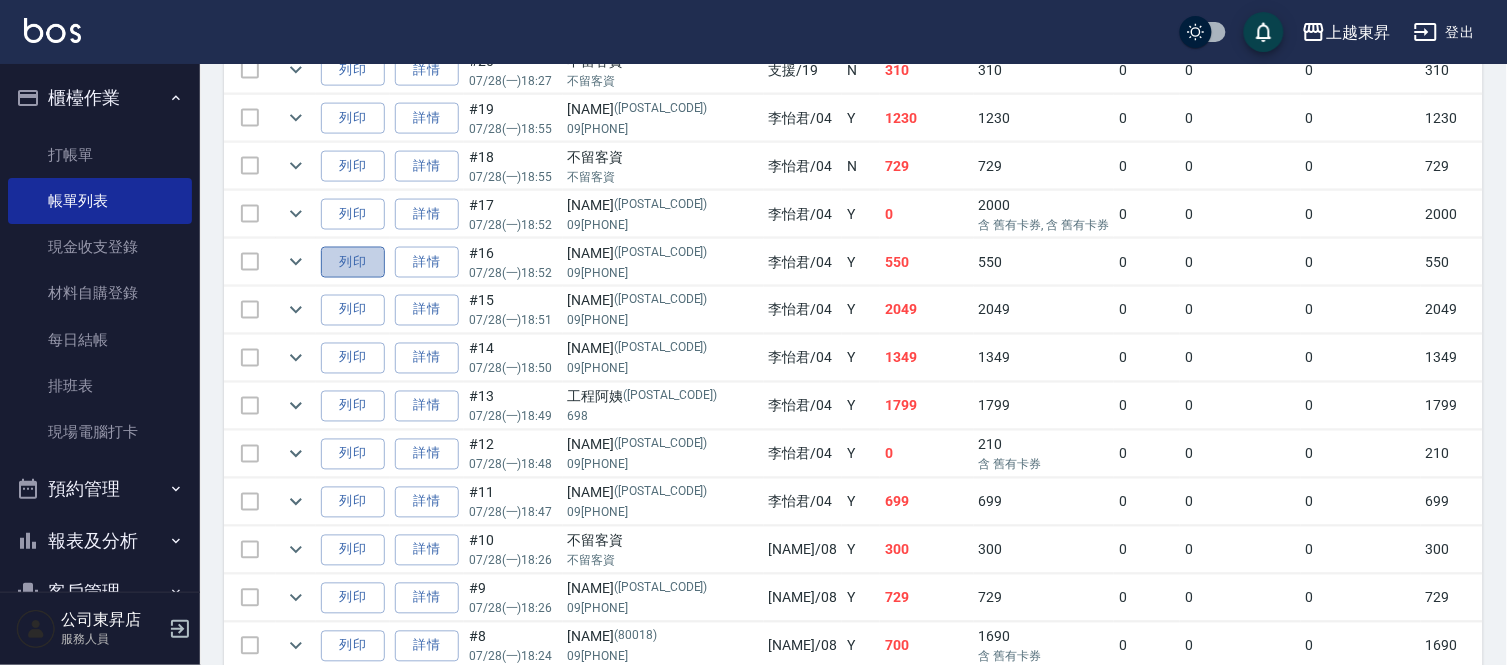 click on "列印" at bounding box center [353, 262] 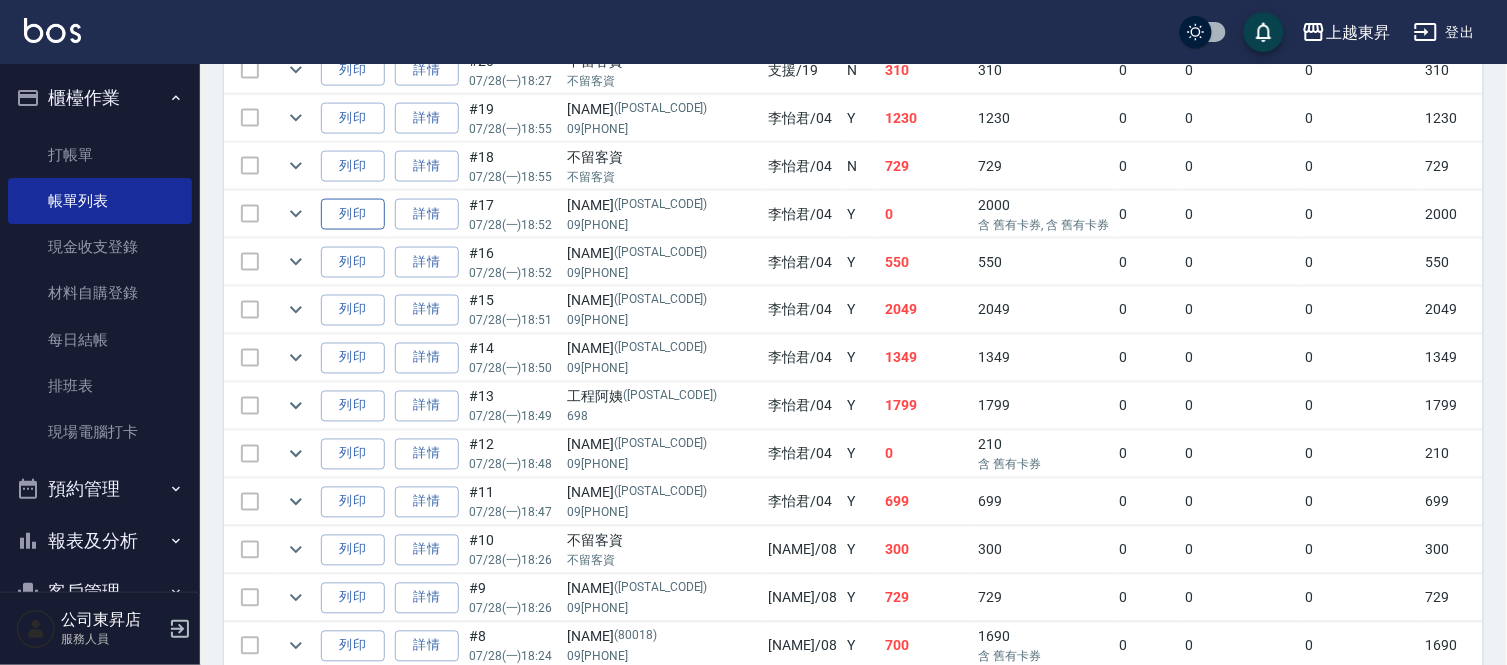 click on "列印" at bounding box center [353, 214] 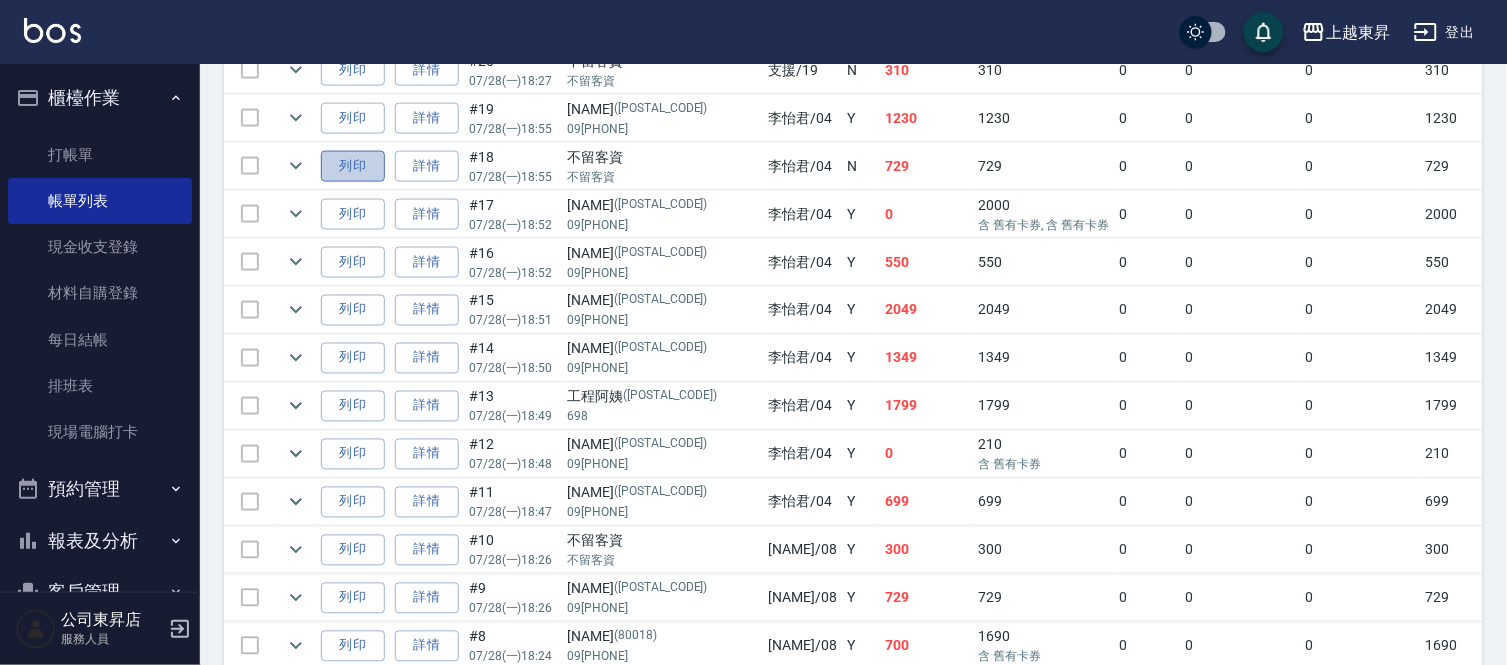 click on "列印" at bounding box center (353, 166) 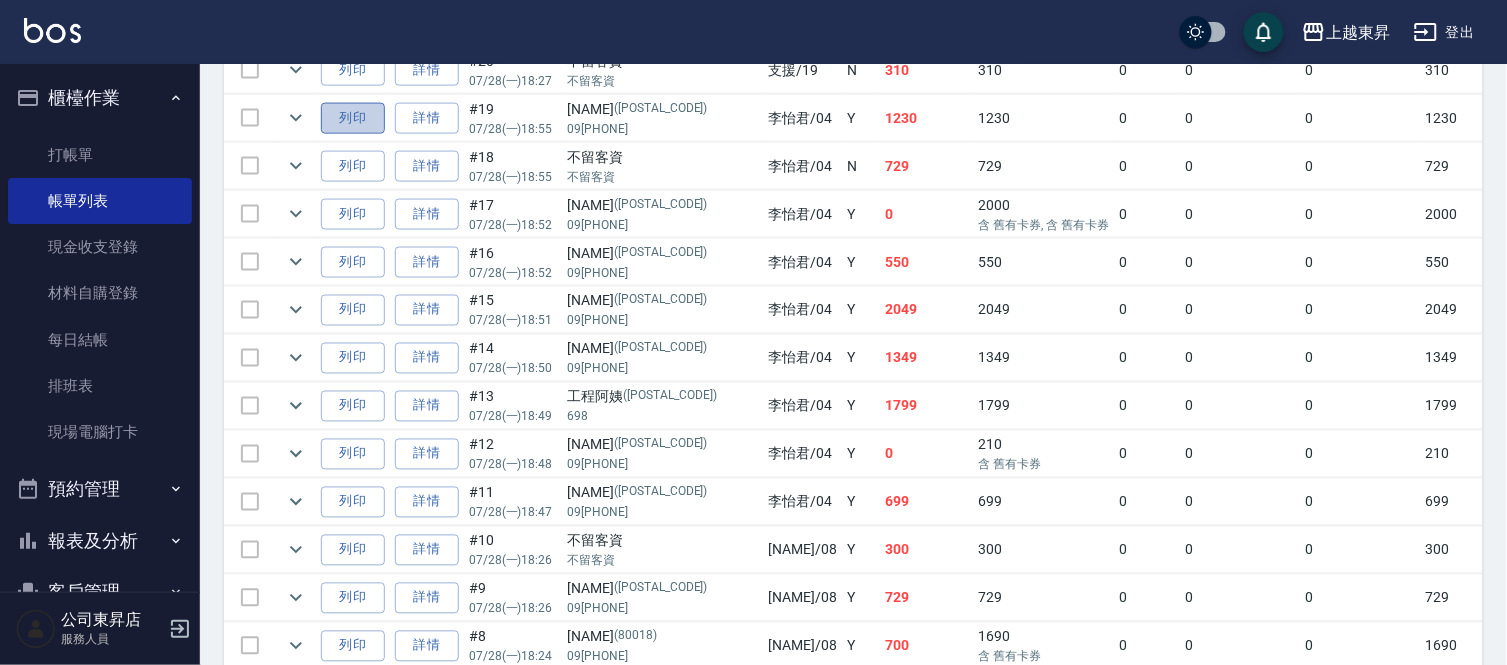 click on "列印" at bounding box center (353, 118) 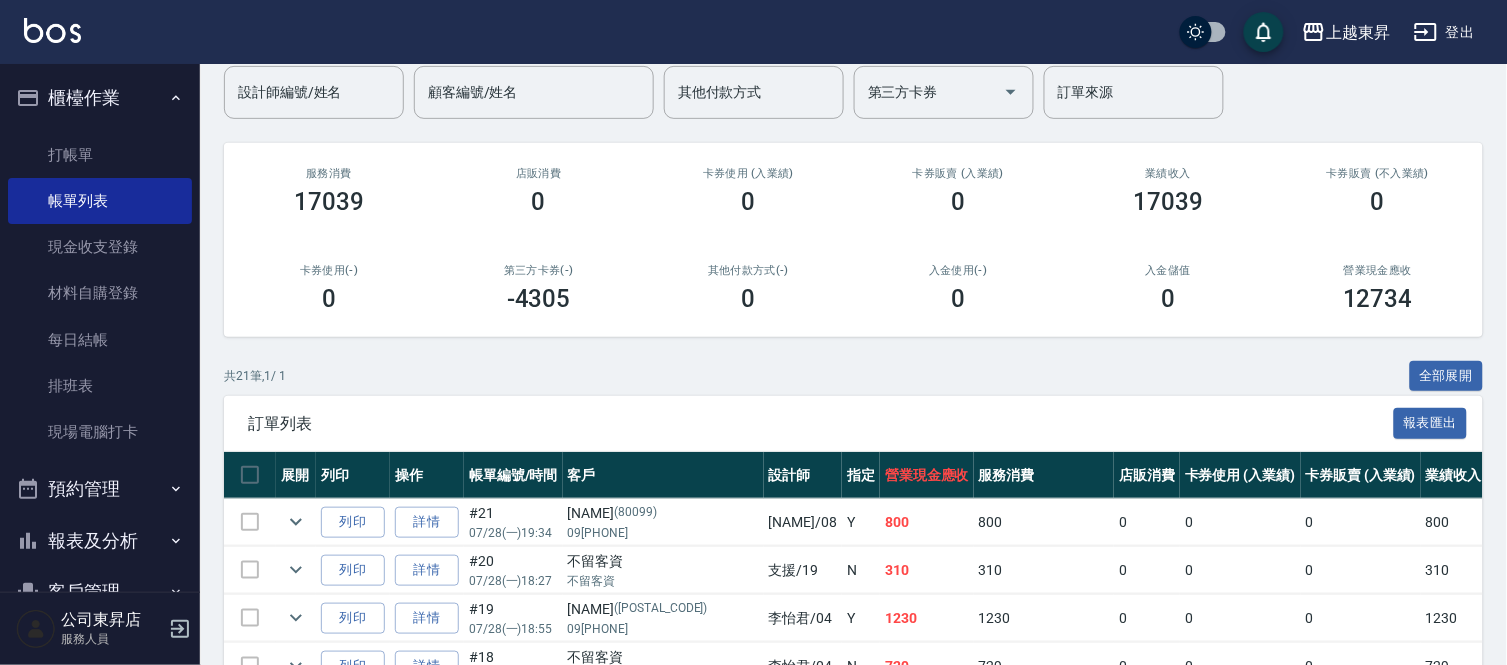 scroll, scrollTop: 0, scrollLeft: 0, axis: both 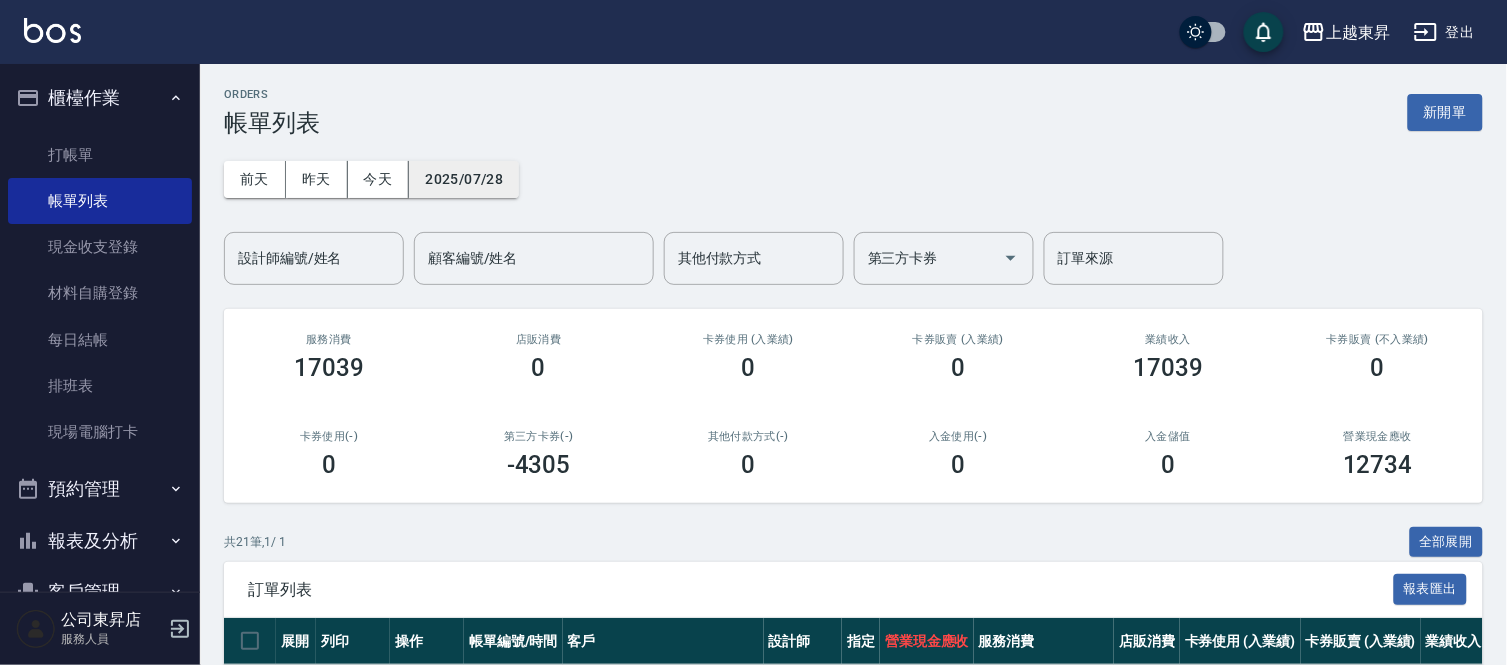 click on "2025/07/28" at bounding box center [464, 179] 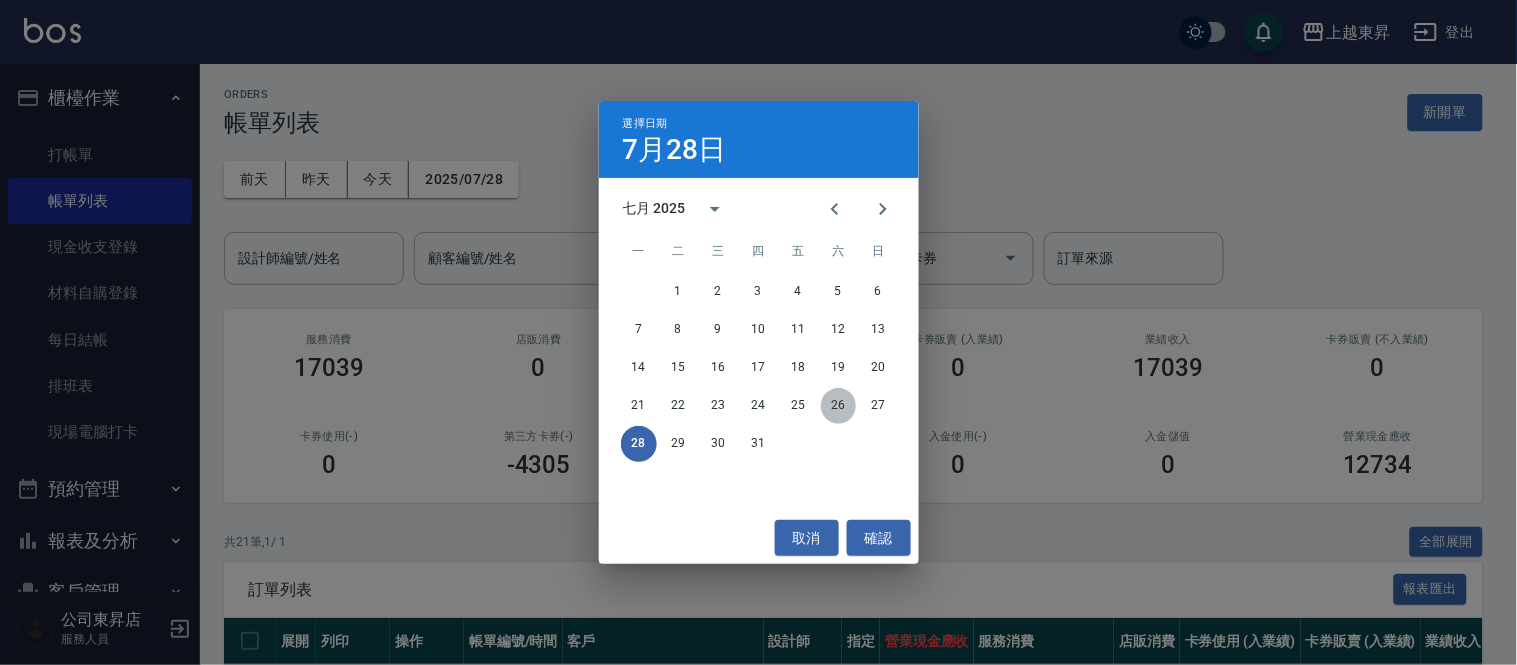 click on "26" at bounding box center (839, 406) 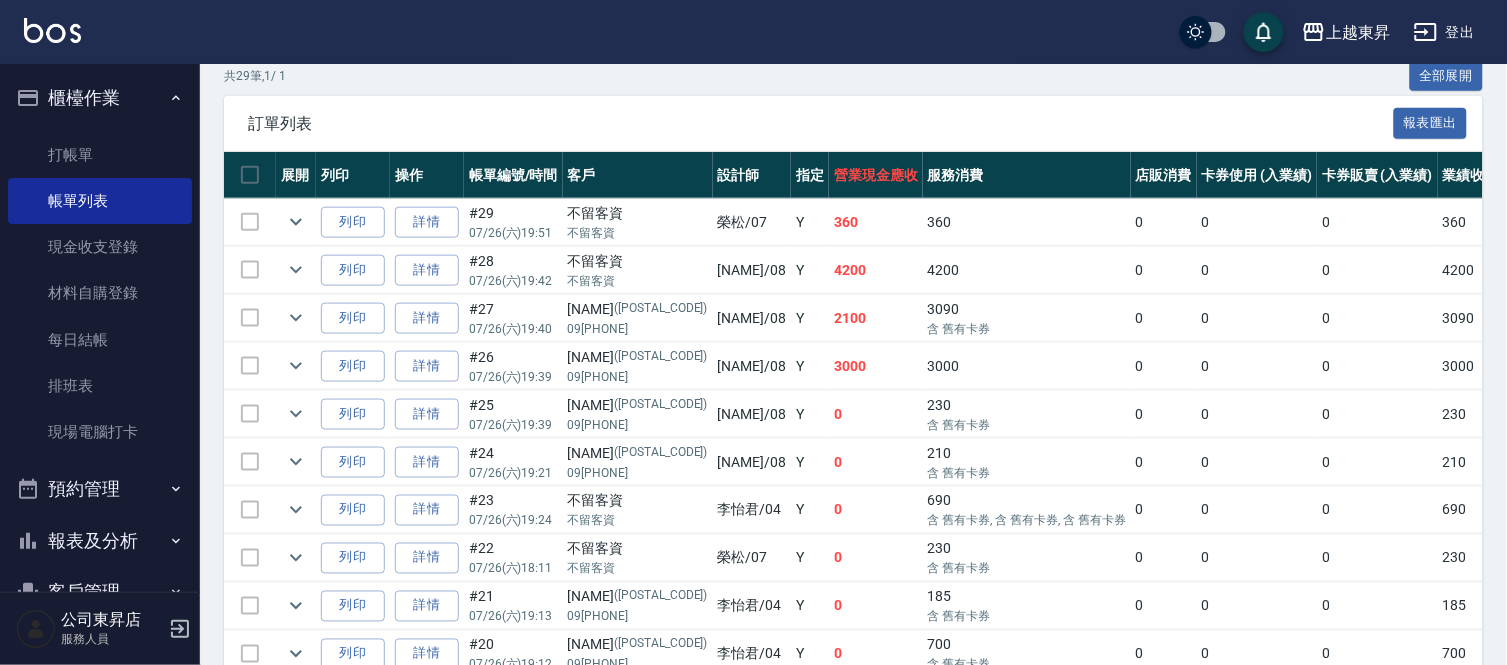 scroll, scrollTop: 666, scrollLeft: 0, axis: vertical 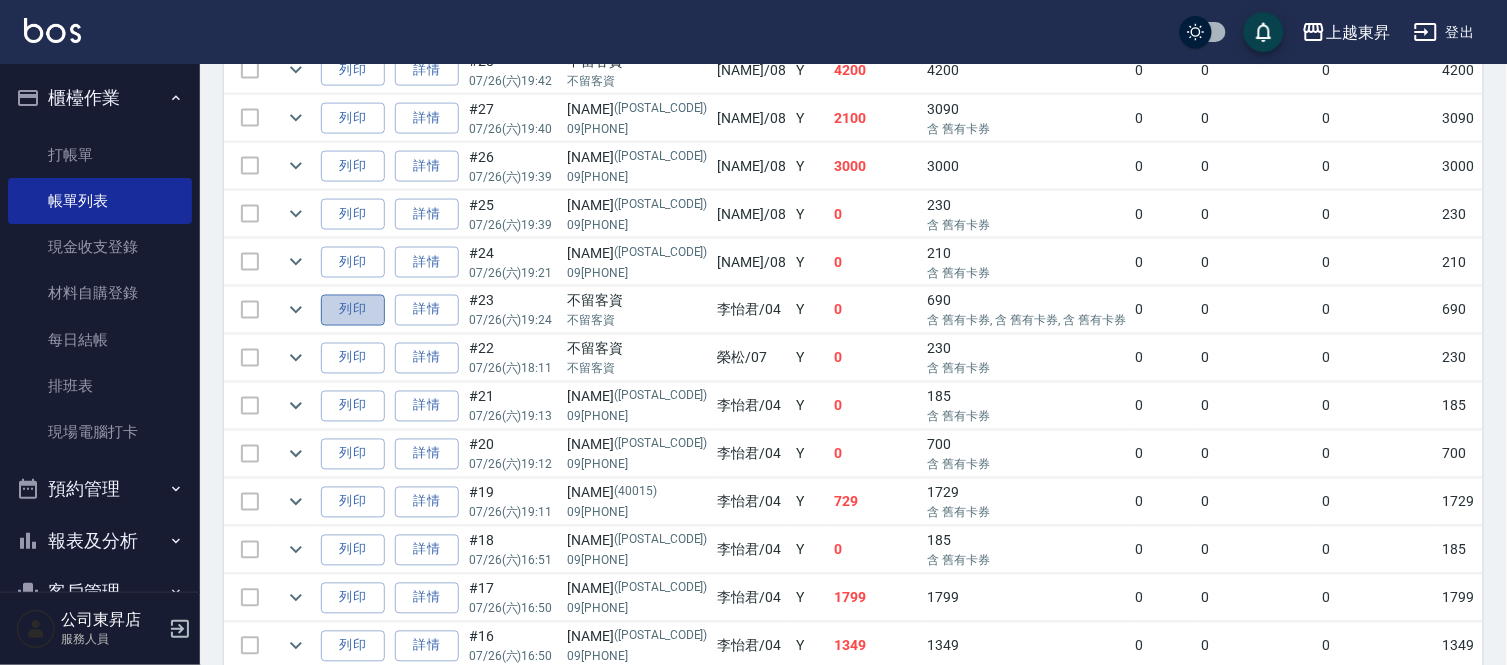 click on "列印" at bounding box center [353, 310] 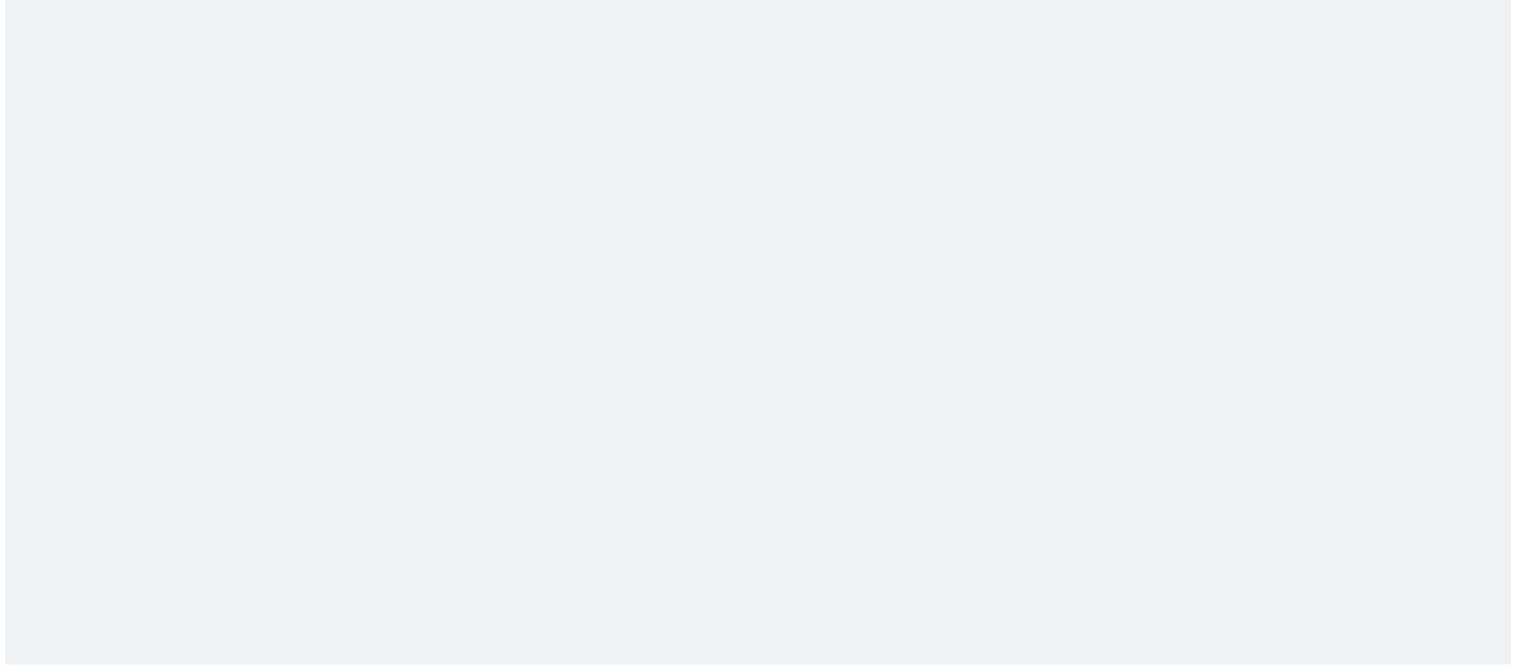 scroll, scrollTop: 0, scrollLeft: 0, axis: both 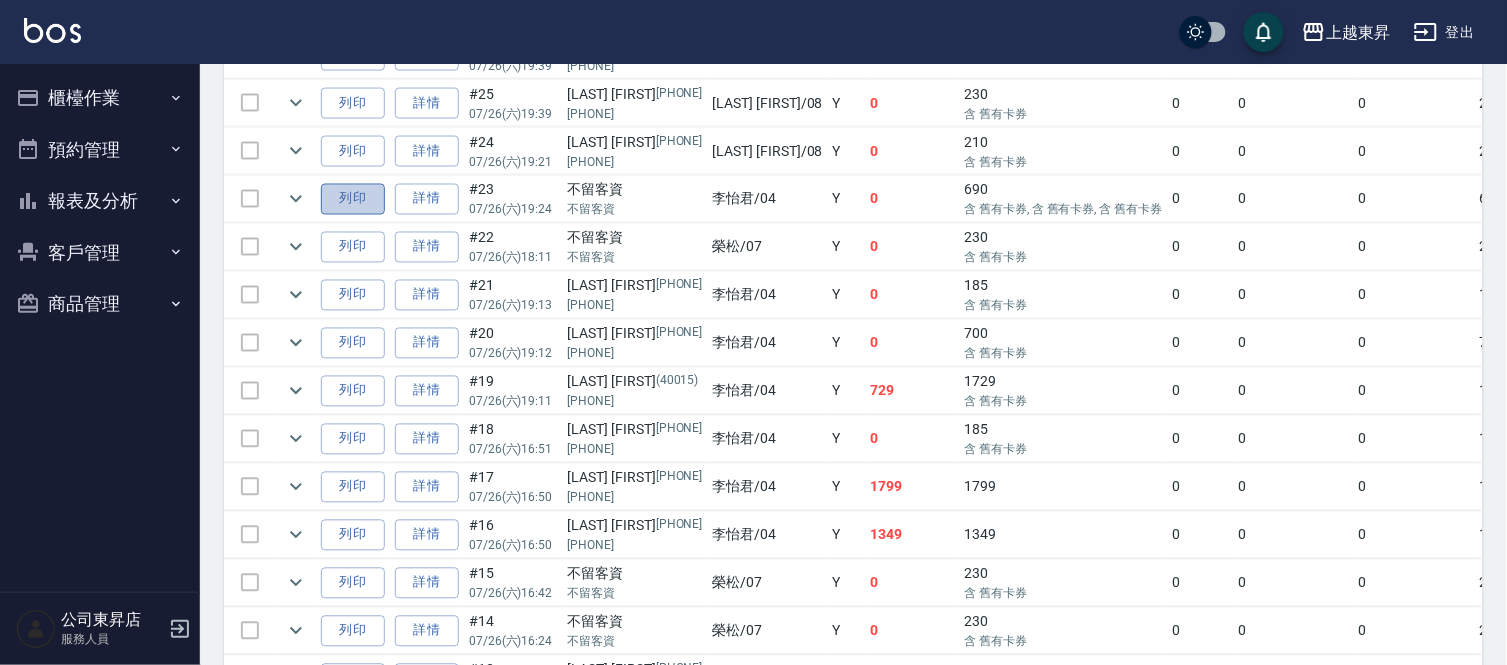 click on "列印" at bounding box center (353, 199) 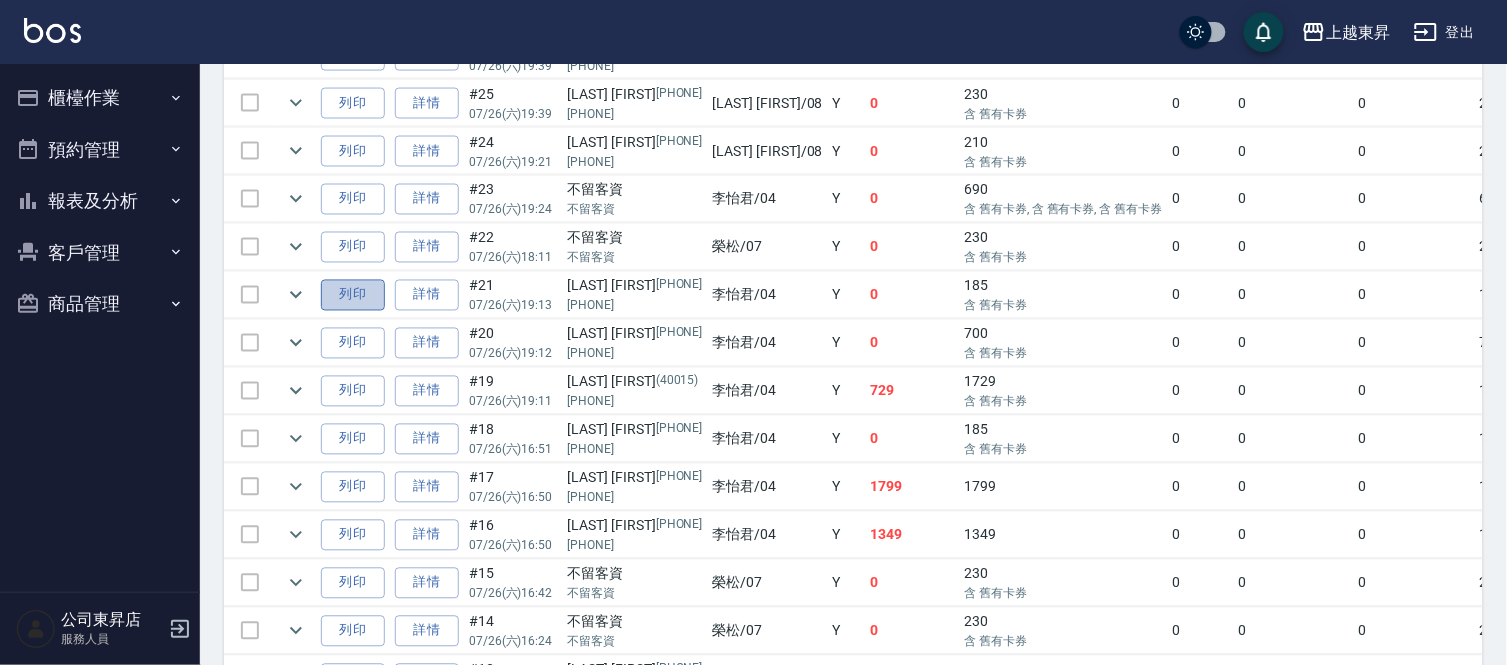 click on "列印" at bounding box center (353, 295) 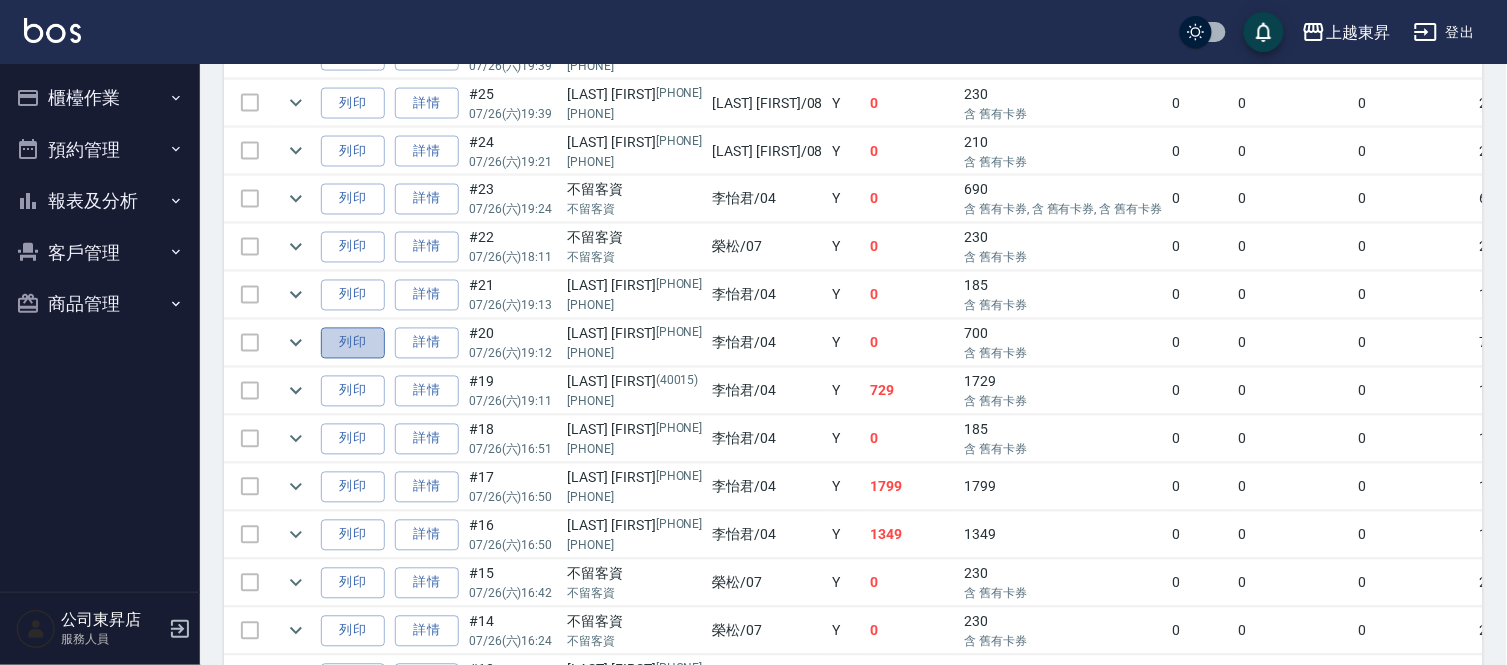 click on "列印" at bounding box center (353, 343) 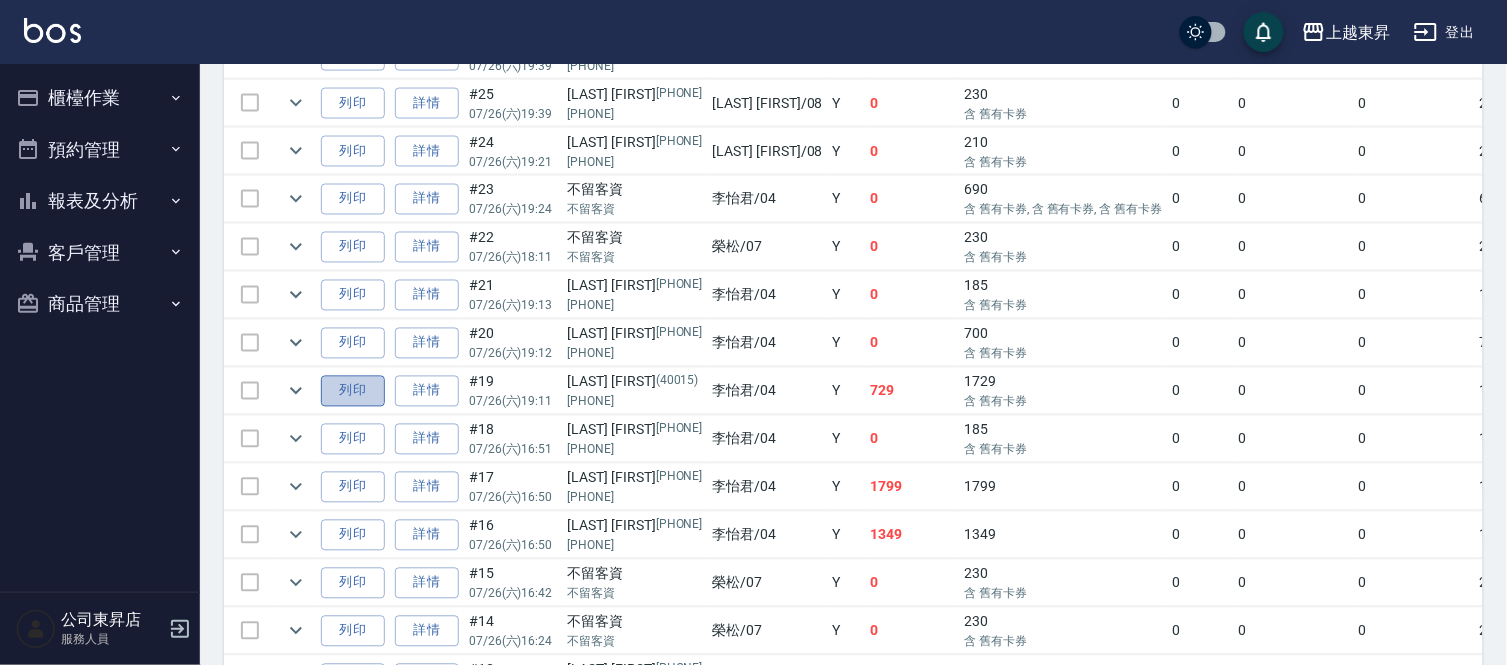 click on "列印" at bounding box center (353, 391) 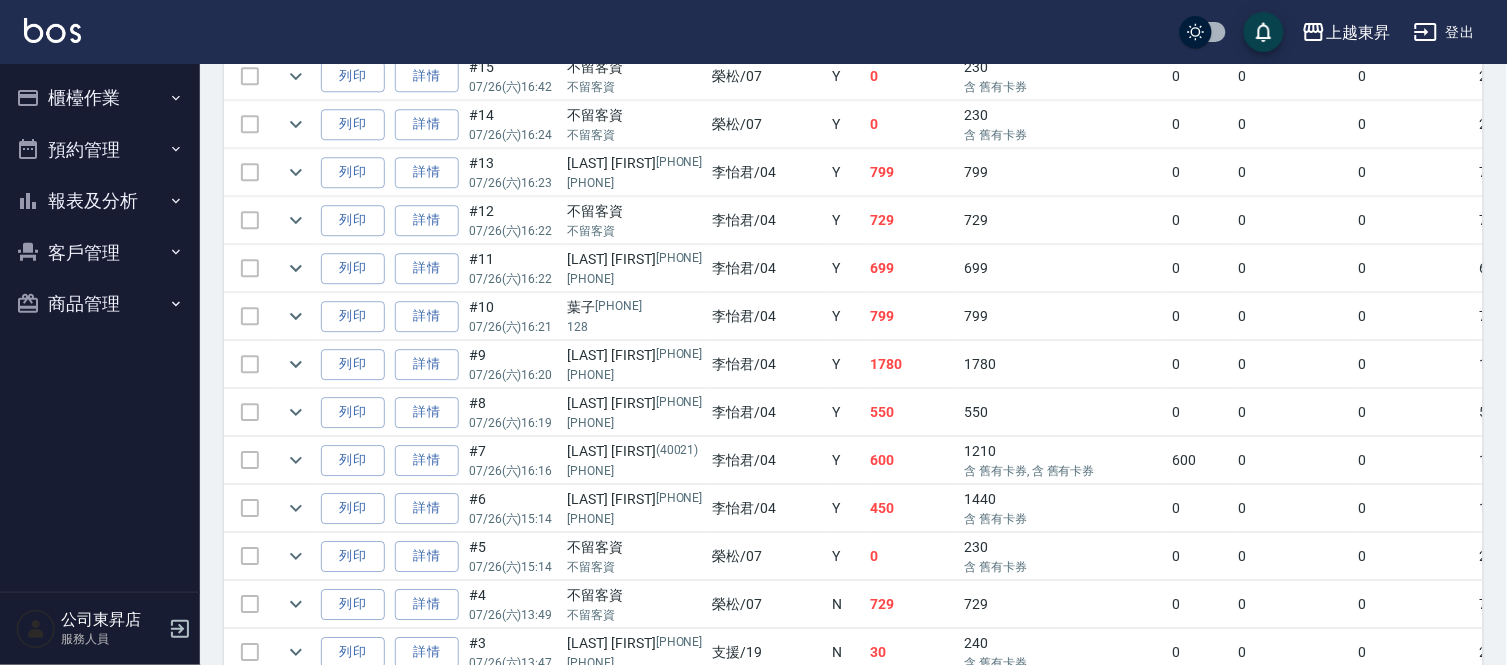 scroll, scrollTop: 1333, scrollLeft: 0, axis: vertical 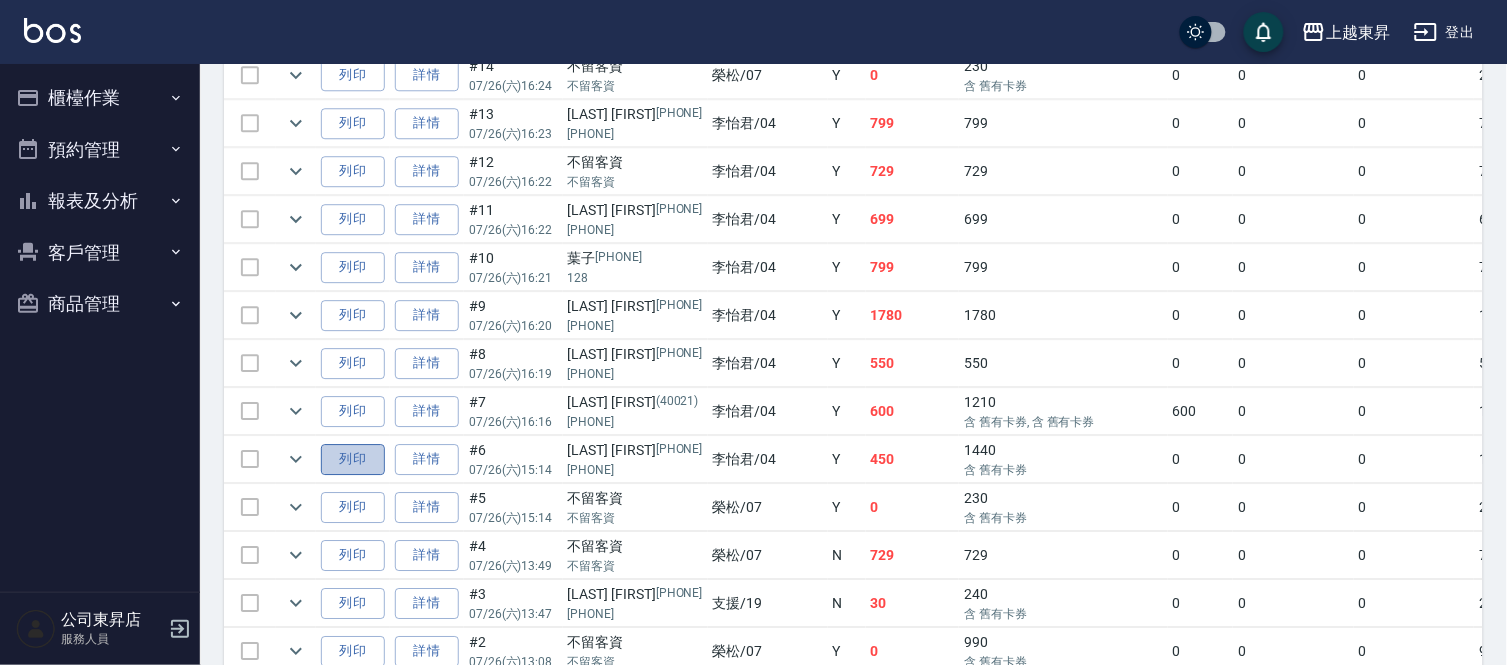 click on "列印" at bounding box center [353, 459] 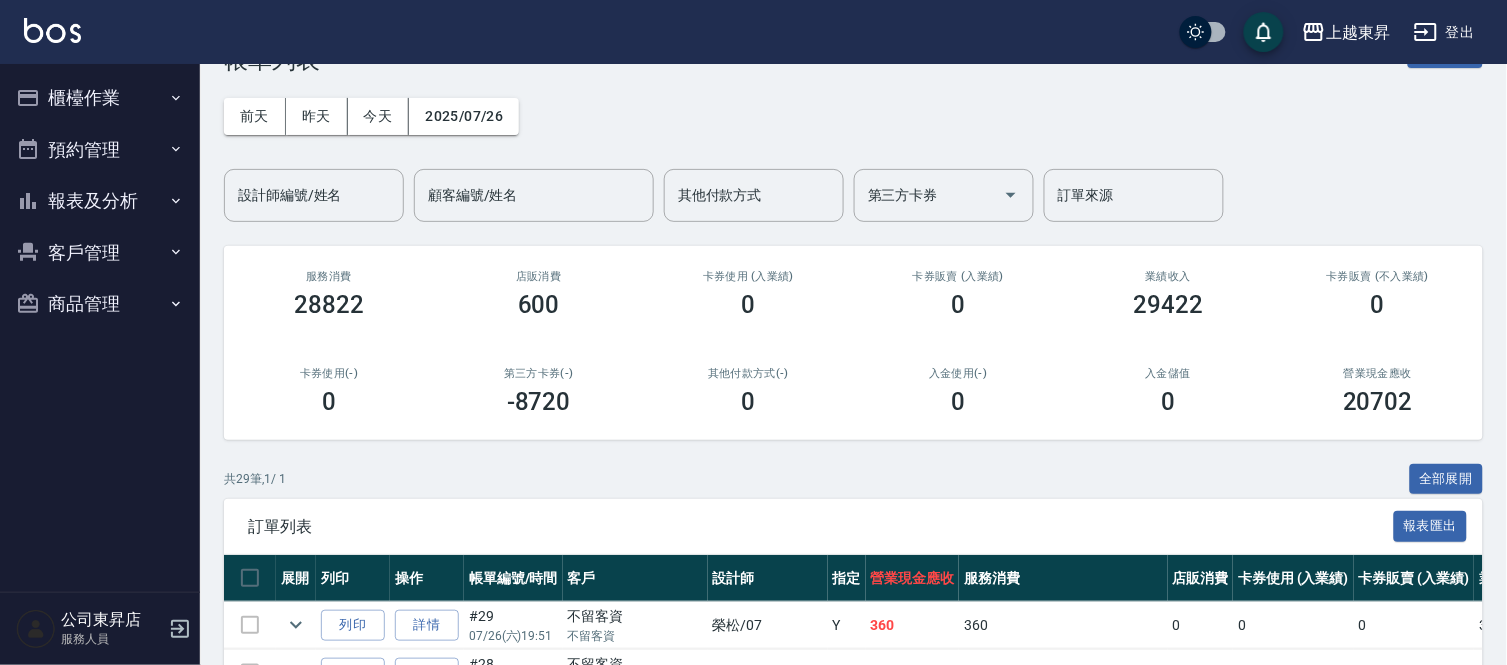 scroll, scrollTop: 0, scrollLeft: 0, axis: both 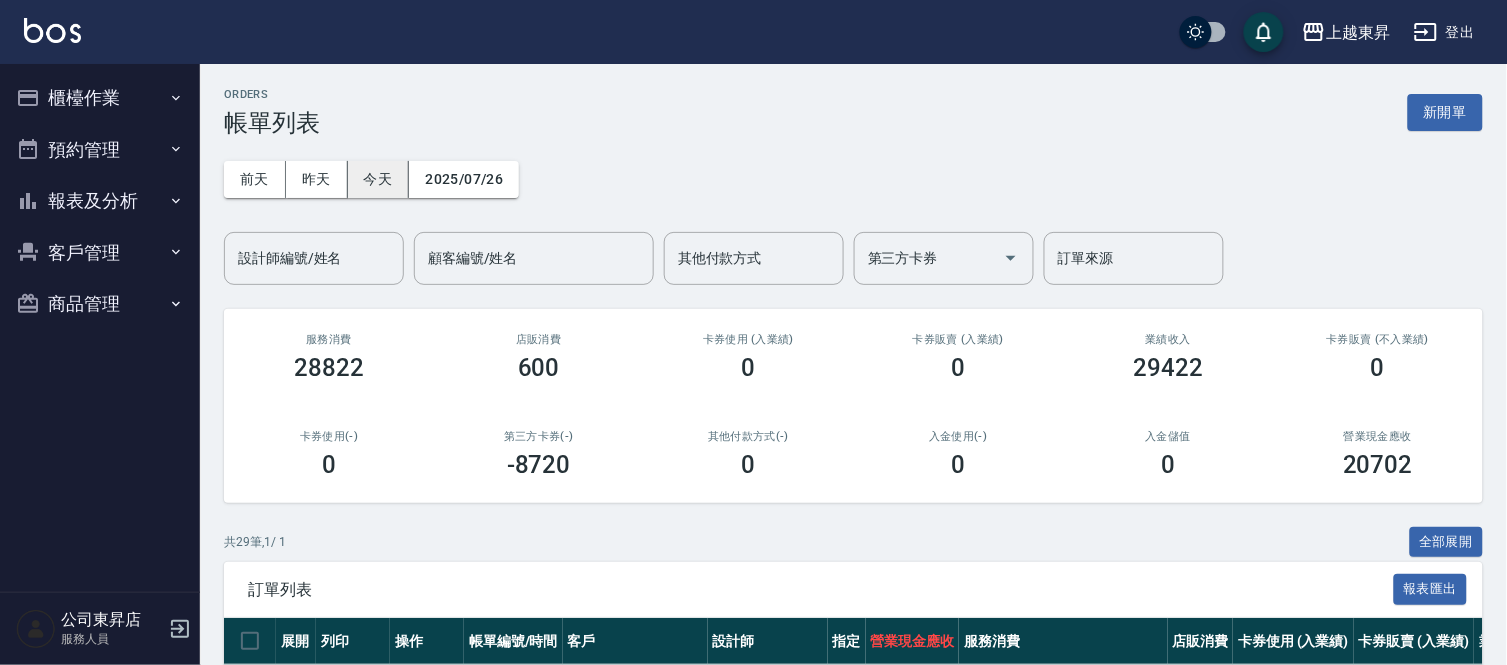 click on "今天" at bounding box center (379, 179) 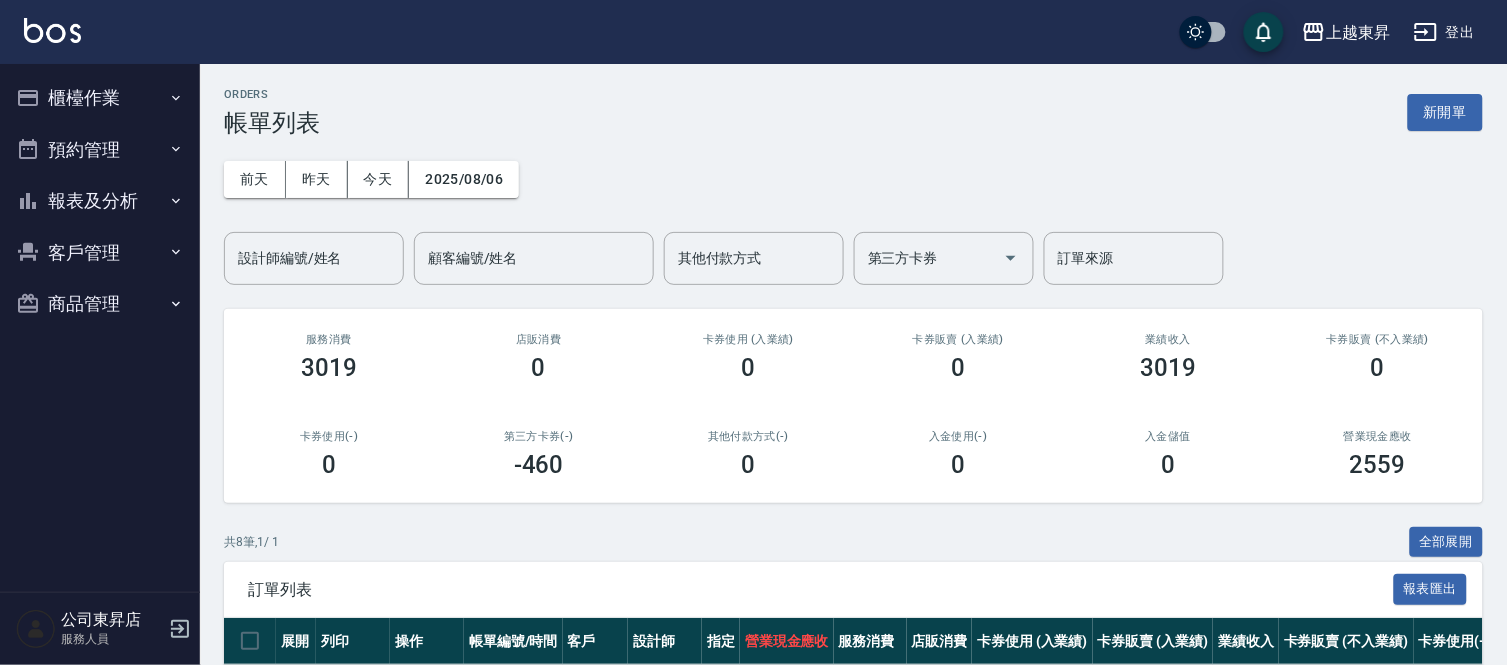 scroll, scrollTop: 480, scrollLeft: 0, axis: vertical 